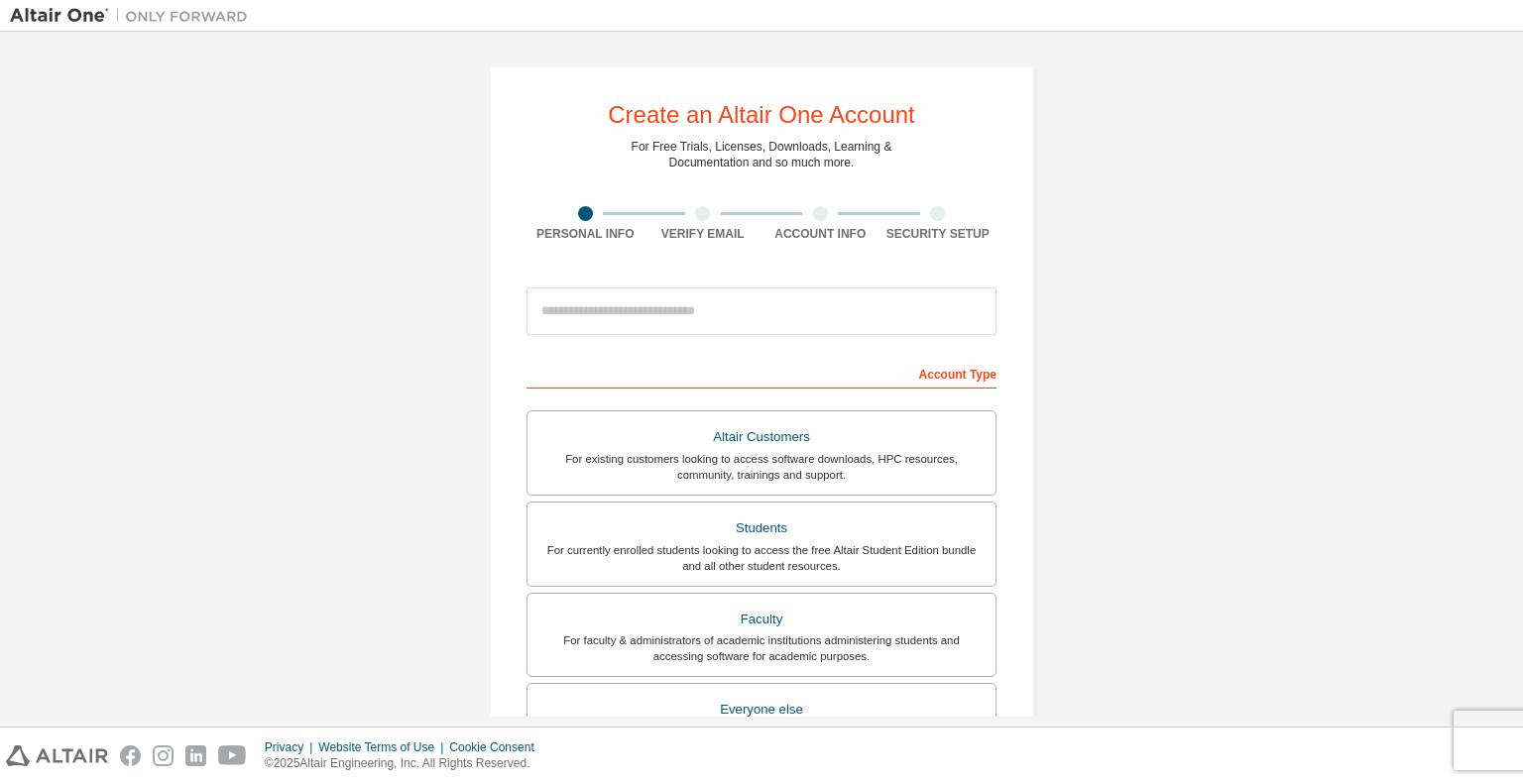 scroll, scrollTop: 0, scrollLeft: 0, axis: both 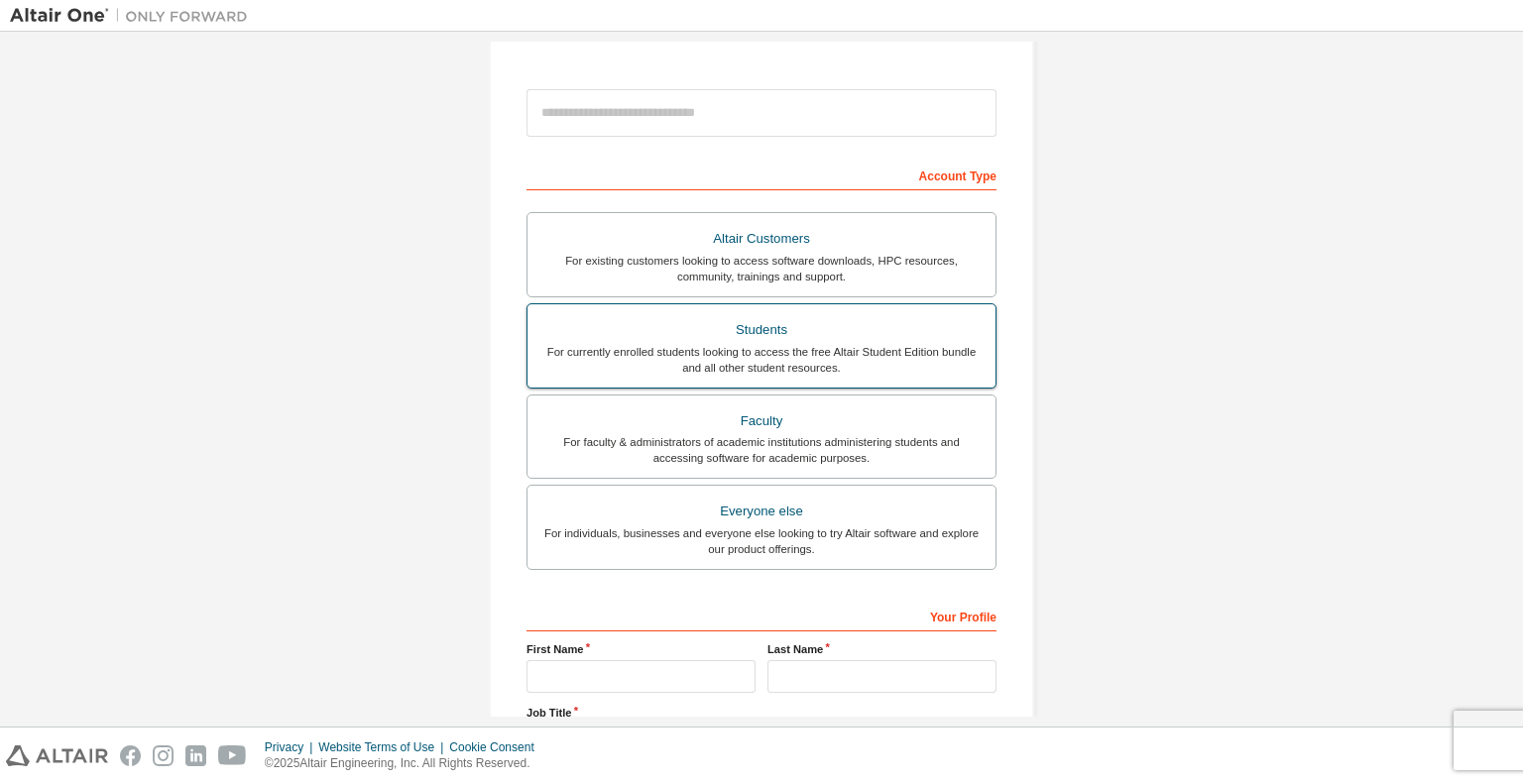 click on "For currently enrolled students looking to access the free Altair Student Edition bundle and all other student resources." at bounding box center [762, 360] 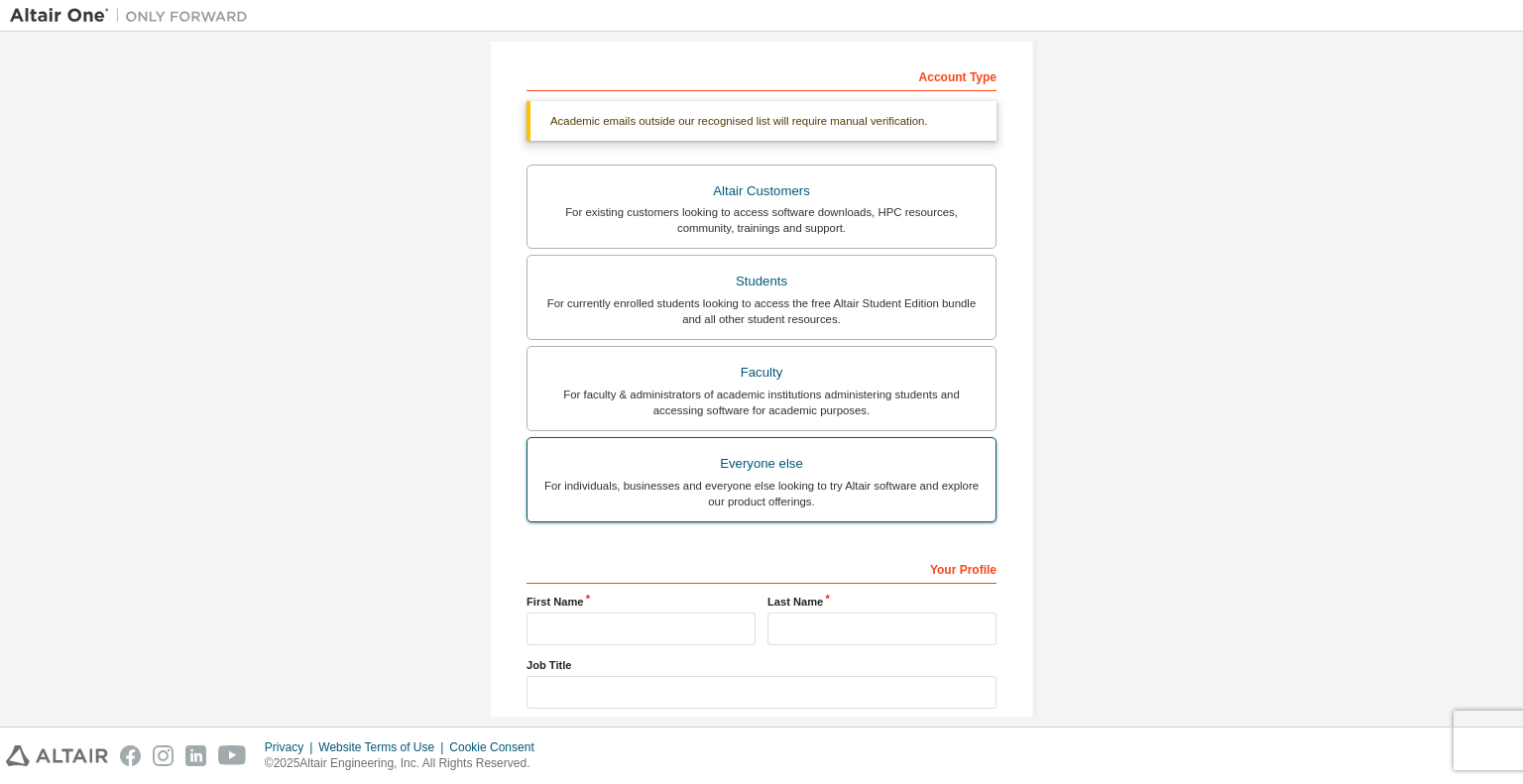 scroll, scrollTop: 421, scrollLeft: 0, axis: vertical 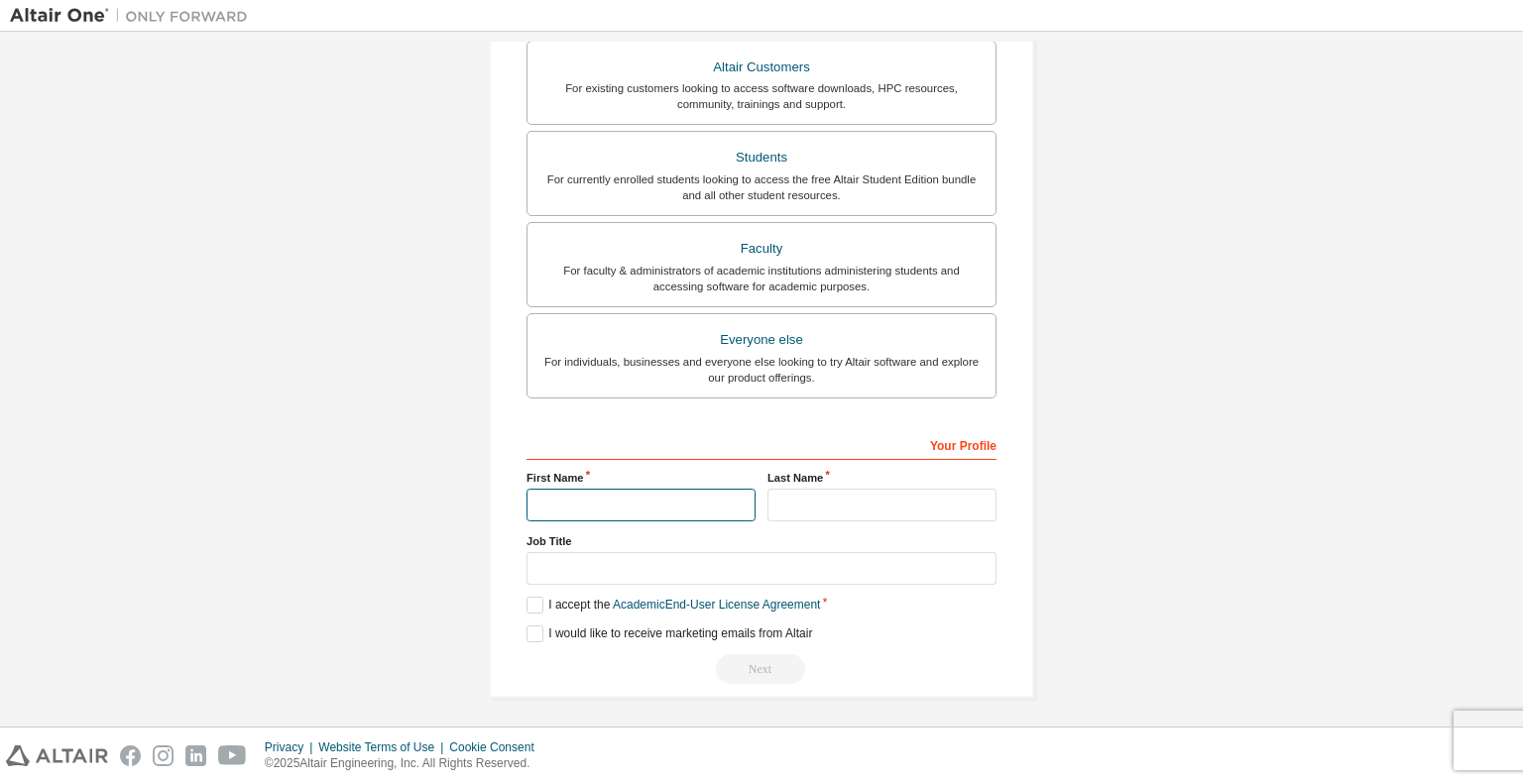 click at bounding box center (641, 504) 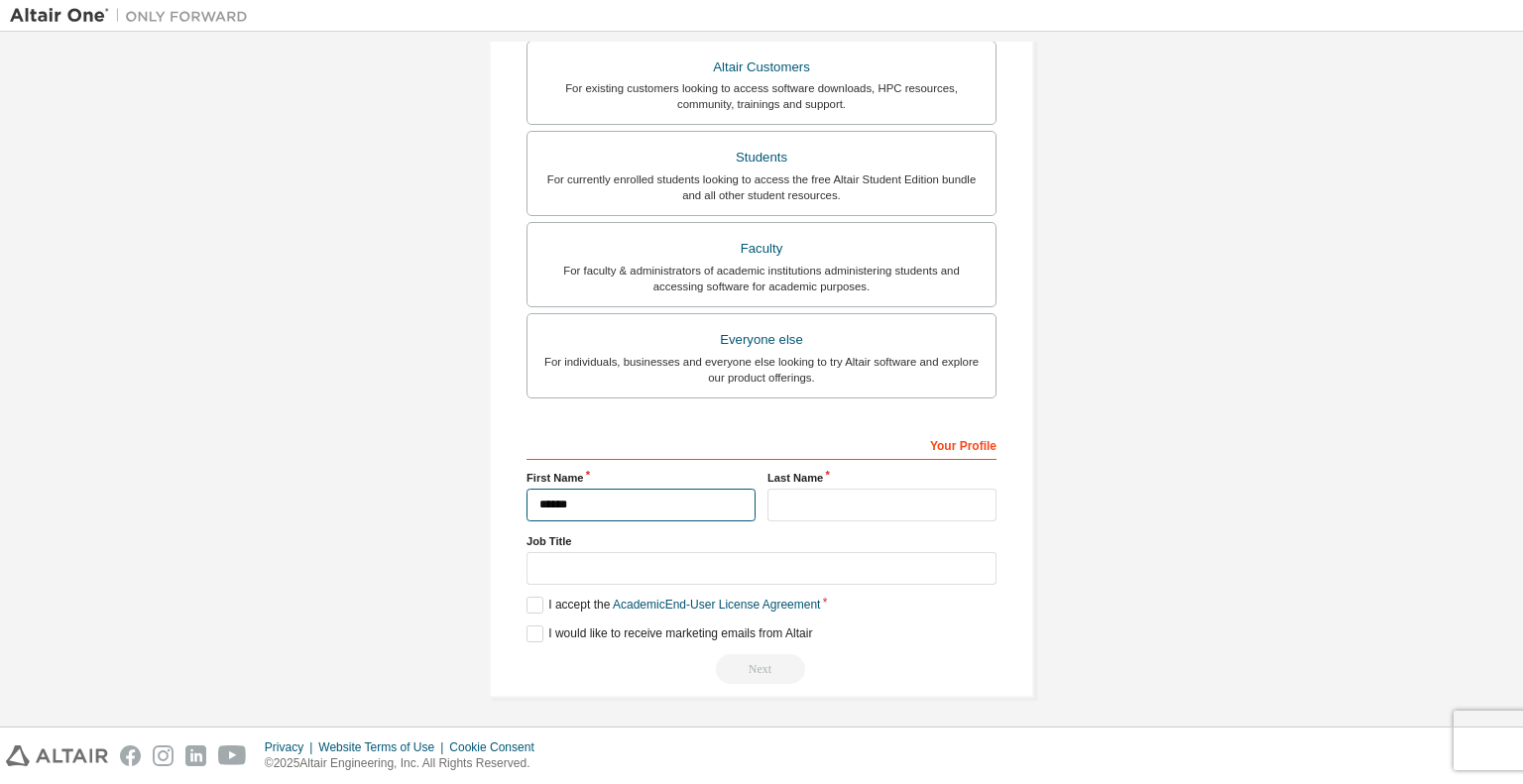 type on "******" 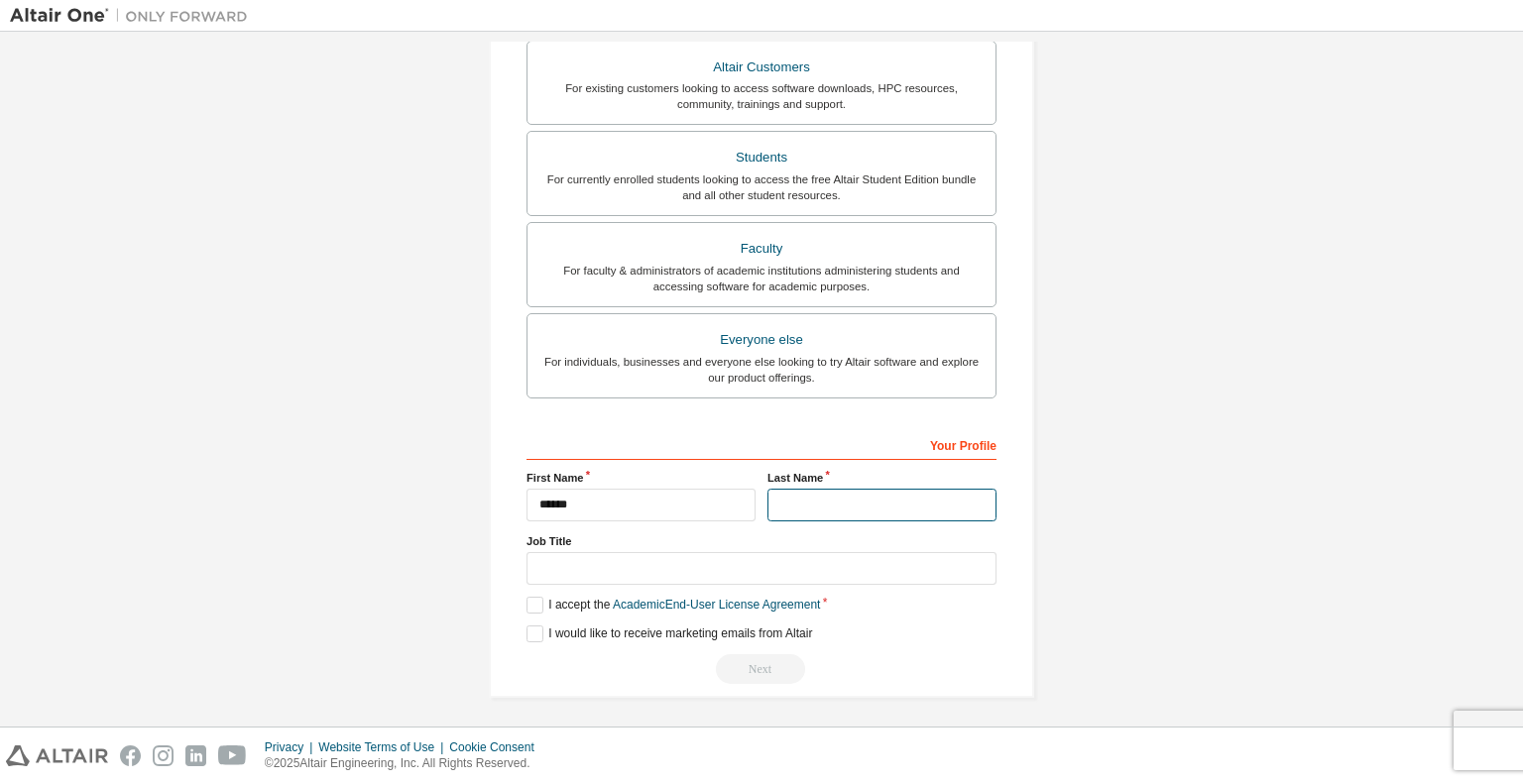 click at bounding box center [881, 504] 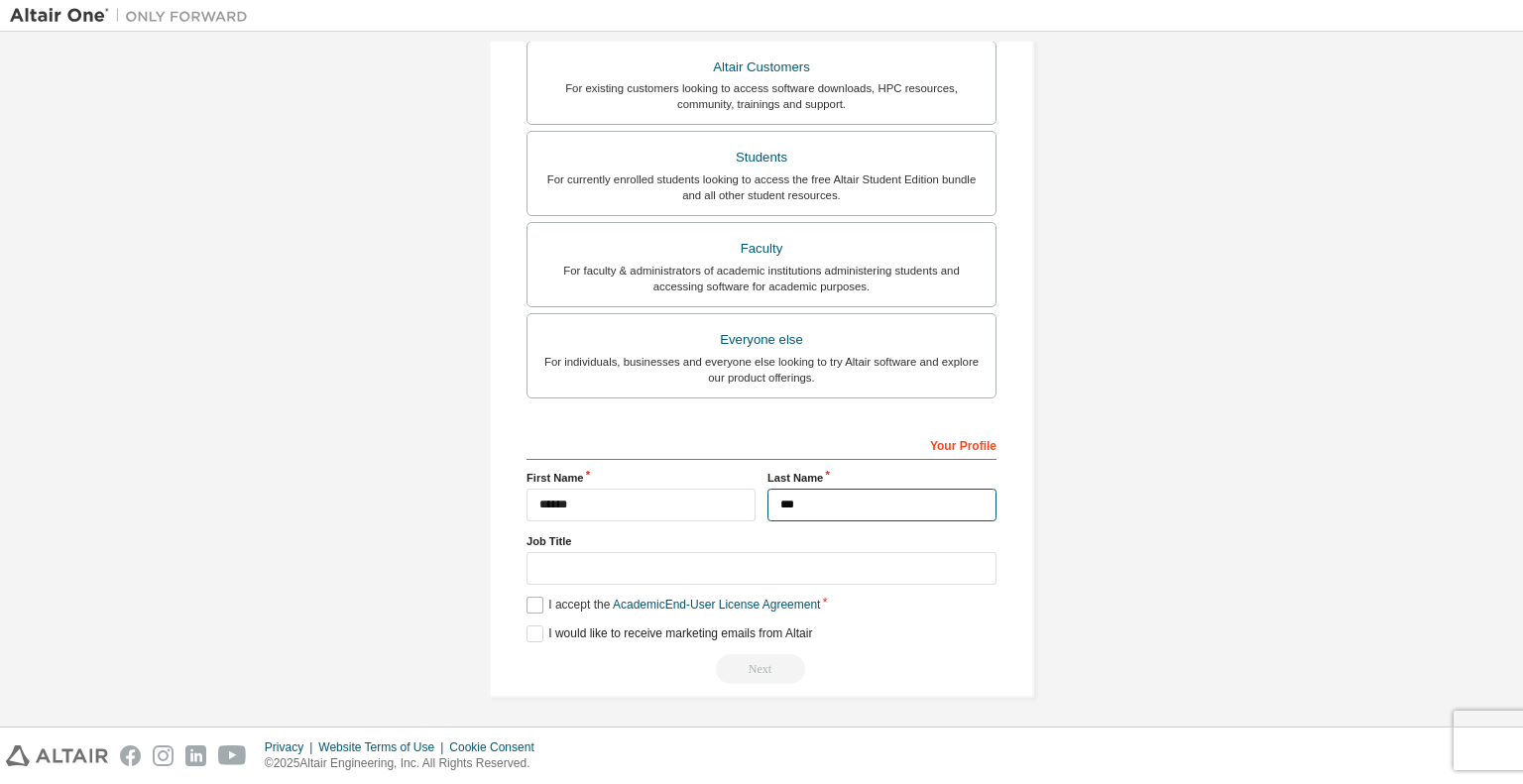 type on "***" 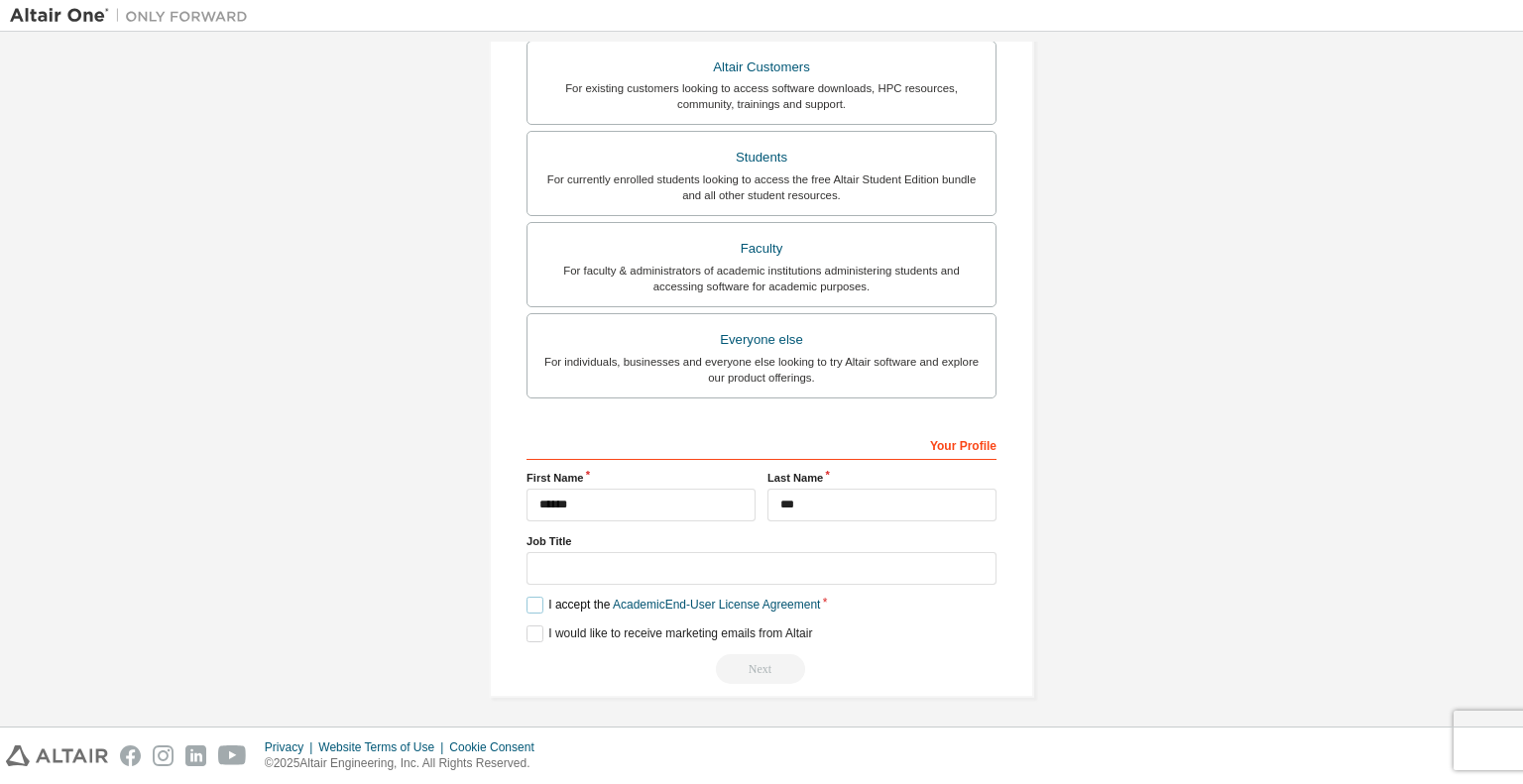 click on "I accept the   Academic   End-User License Agreement" at bounding box center [673, 605] 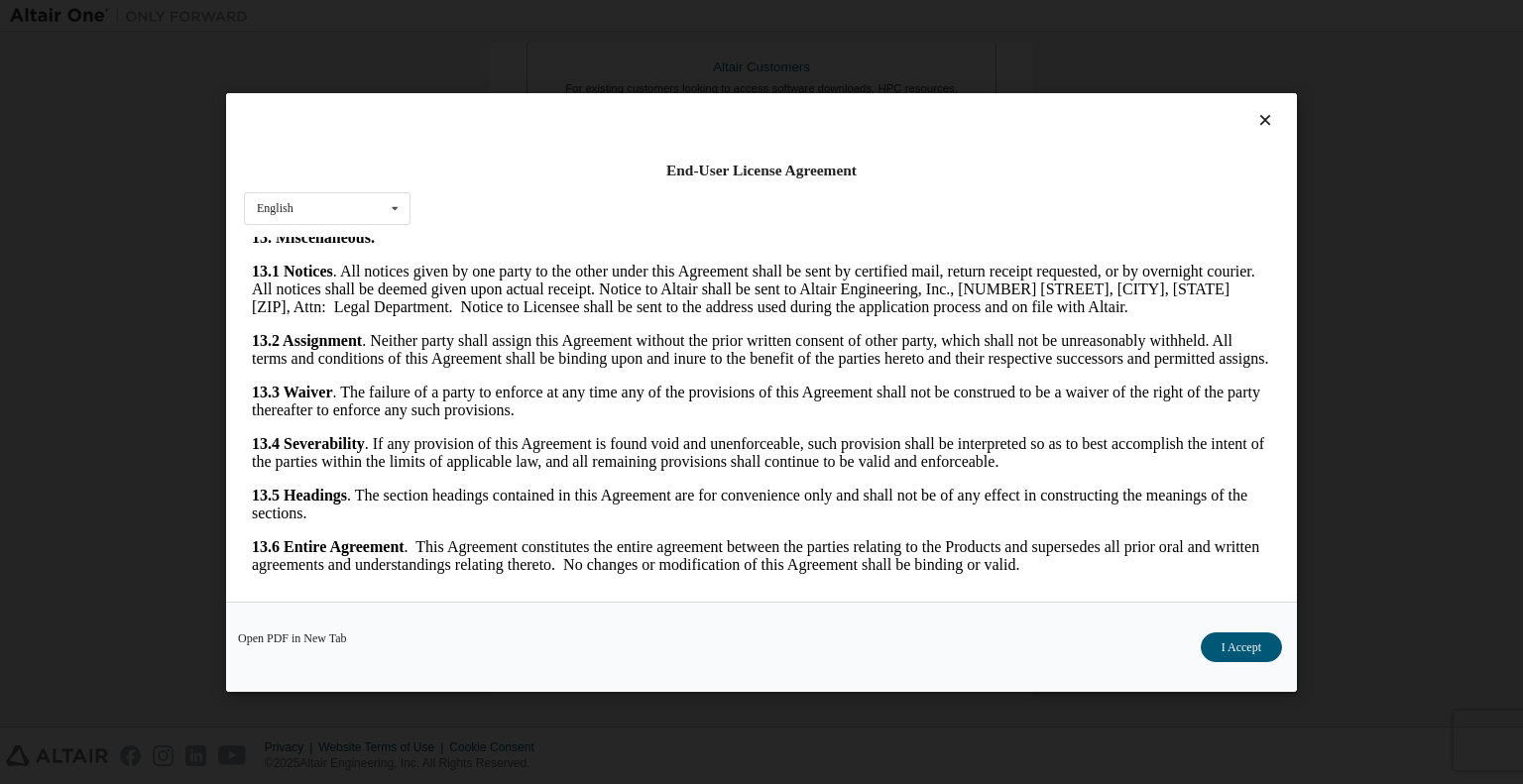 scroll, scrollTop: 3284, scrollLeft: 0, axis: vertical 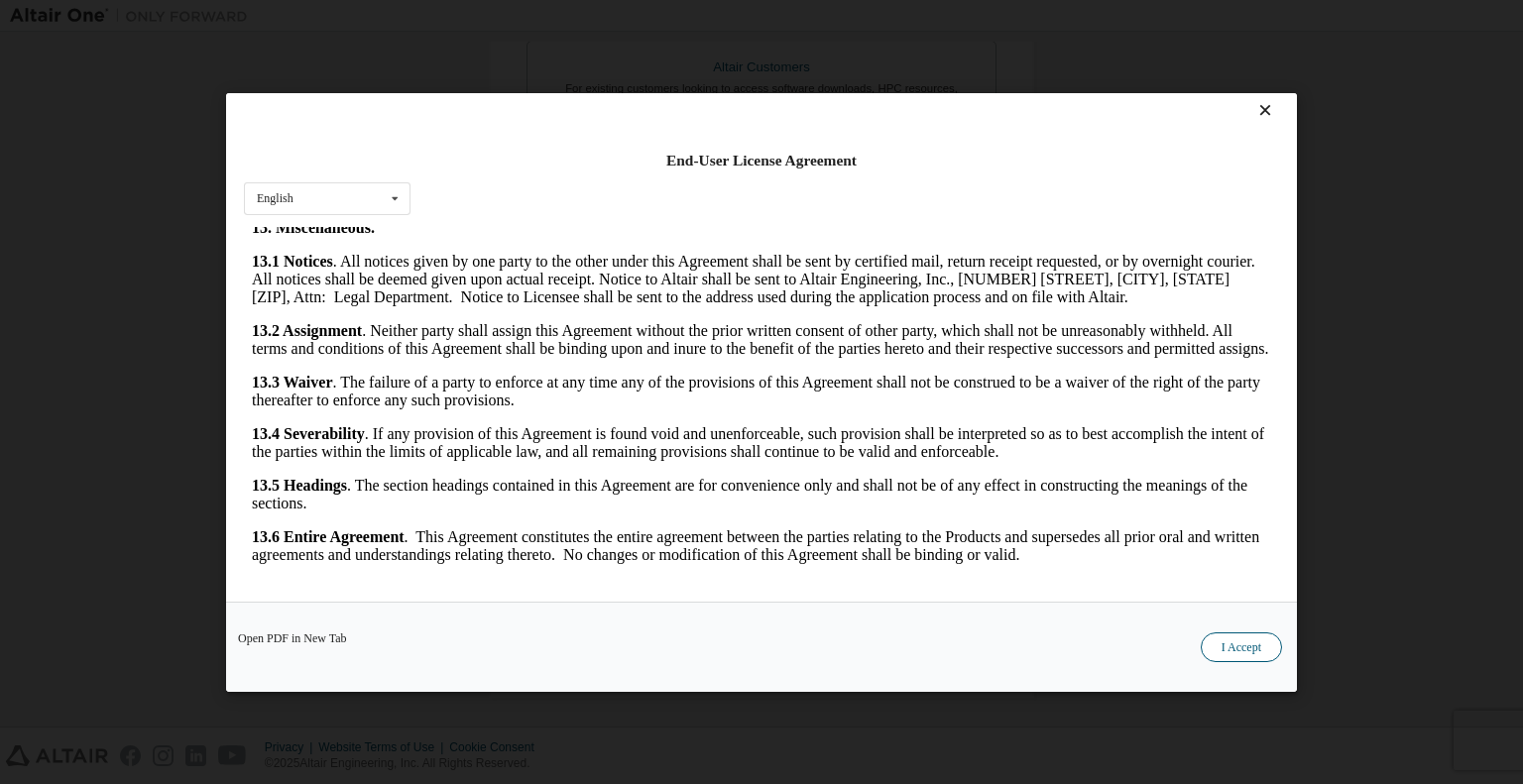 click on "I Accept" at bounding box center [1241, 646] 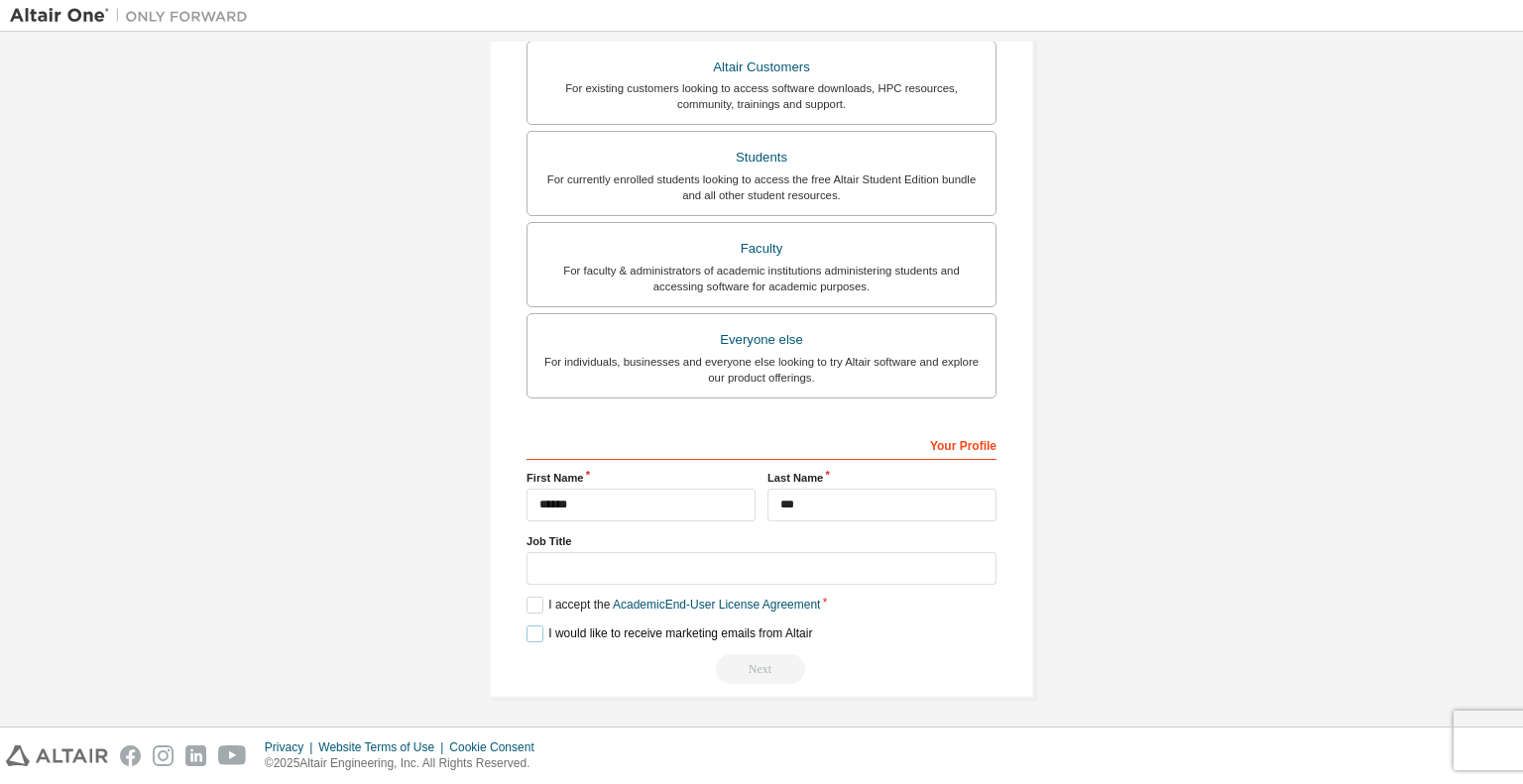 click on "I would like to receive marketing emails from Altair" at bounding box center [669, 633] 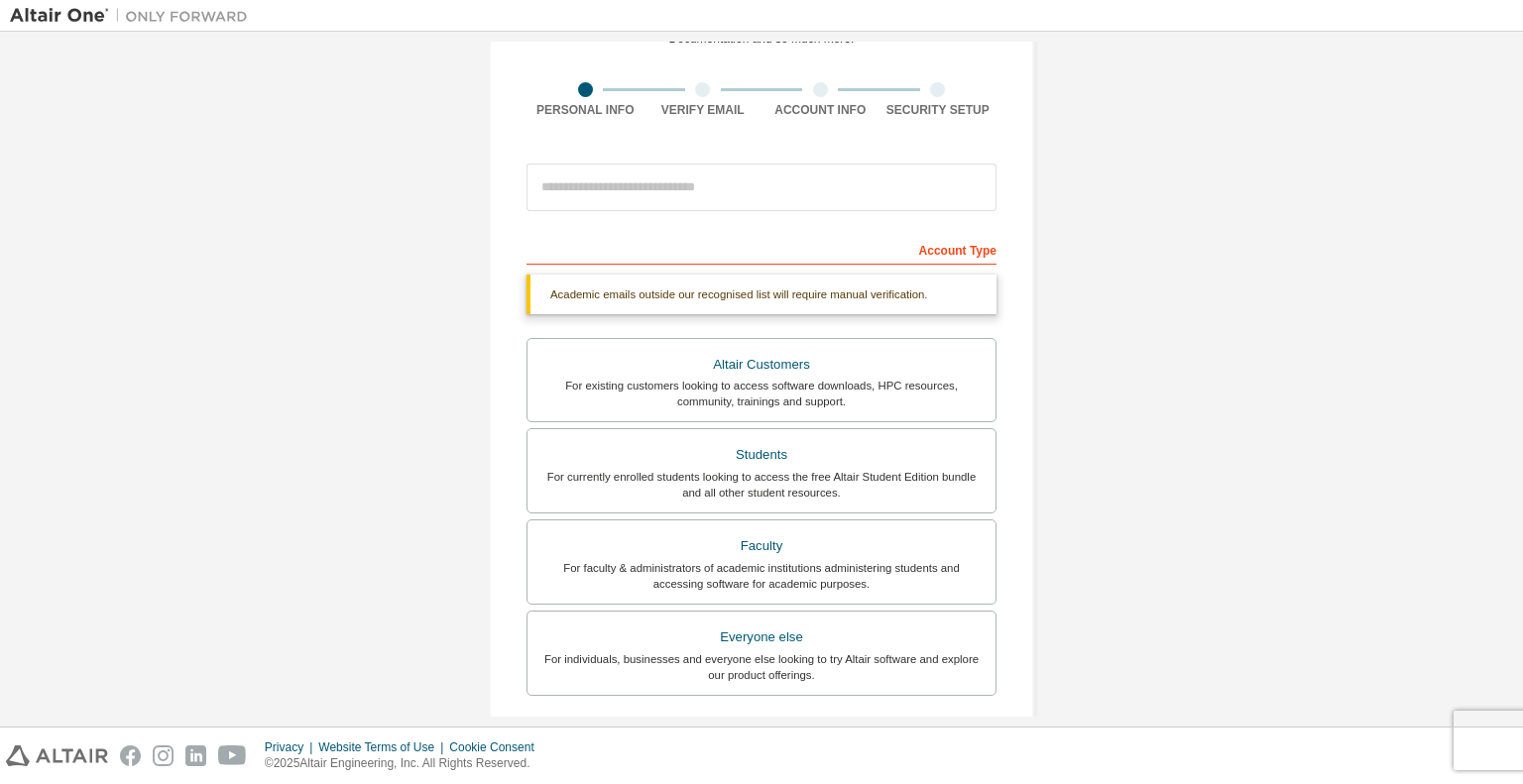scroll, scrollTop: 0, scrollLeft: 0, axis: both 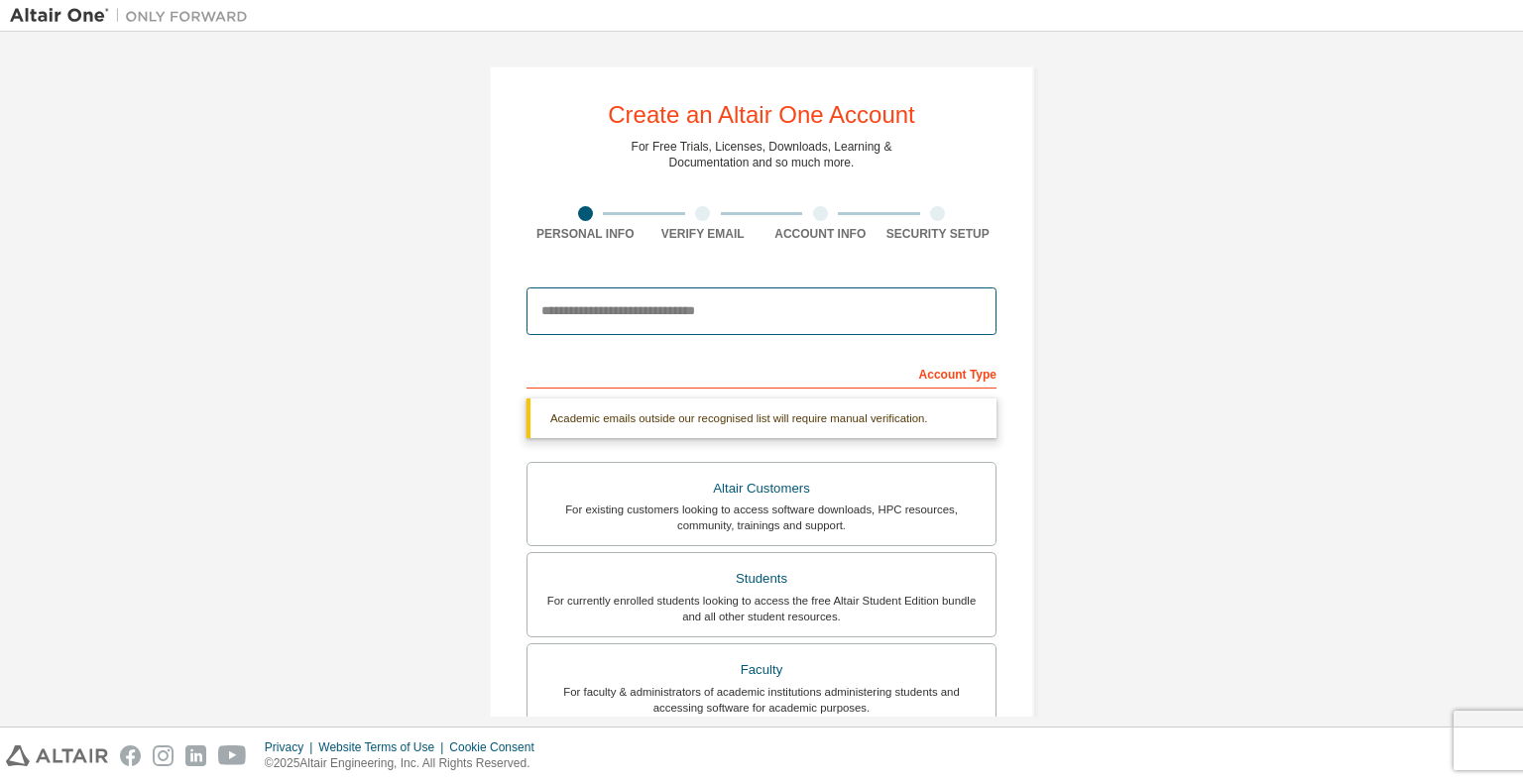click at bounding box center (762, 311) 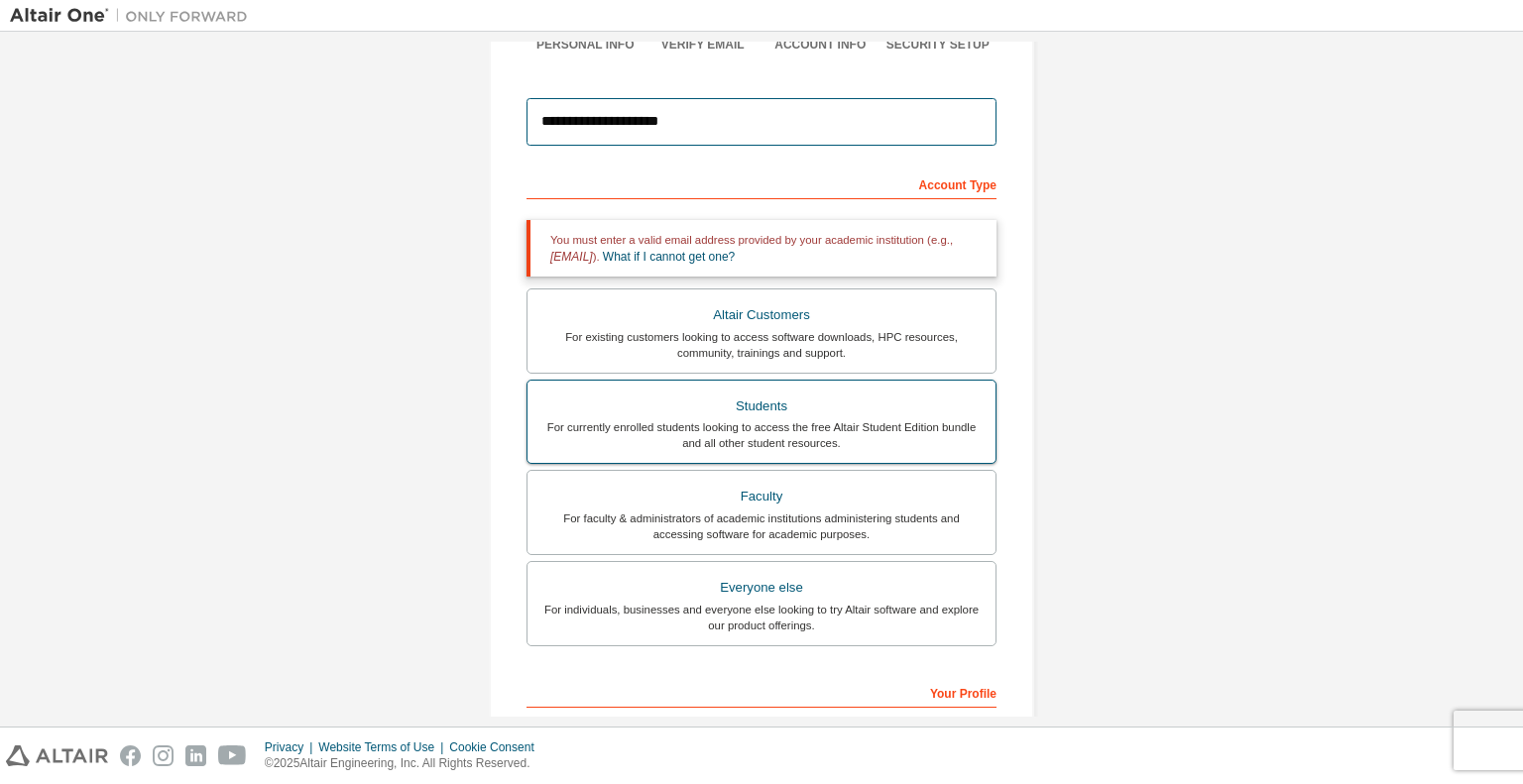 scroll, scrollTop: 198, scrollLeft: 0, axis: vertical 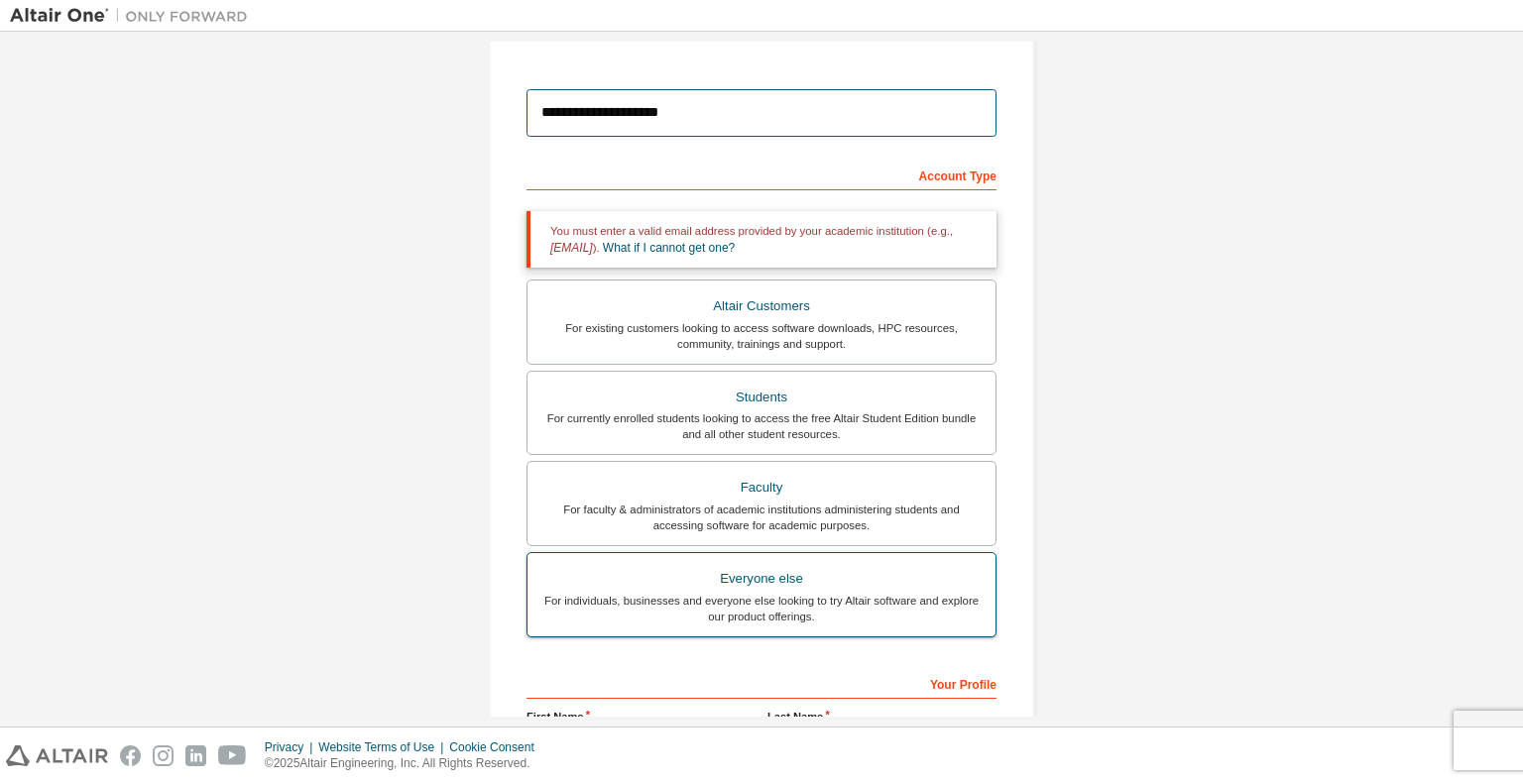 type on "**********" 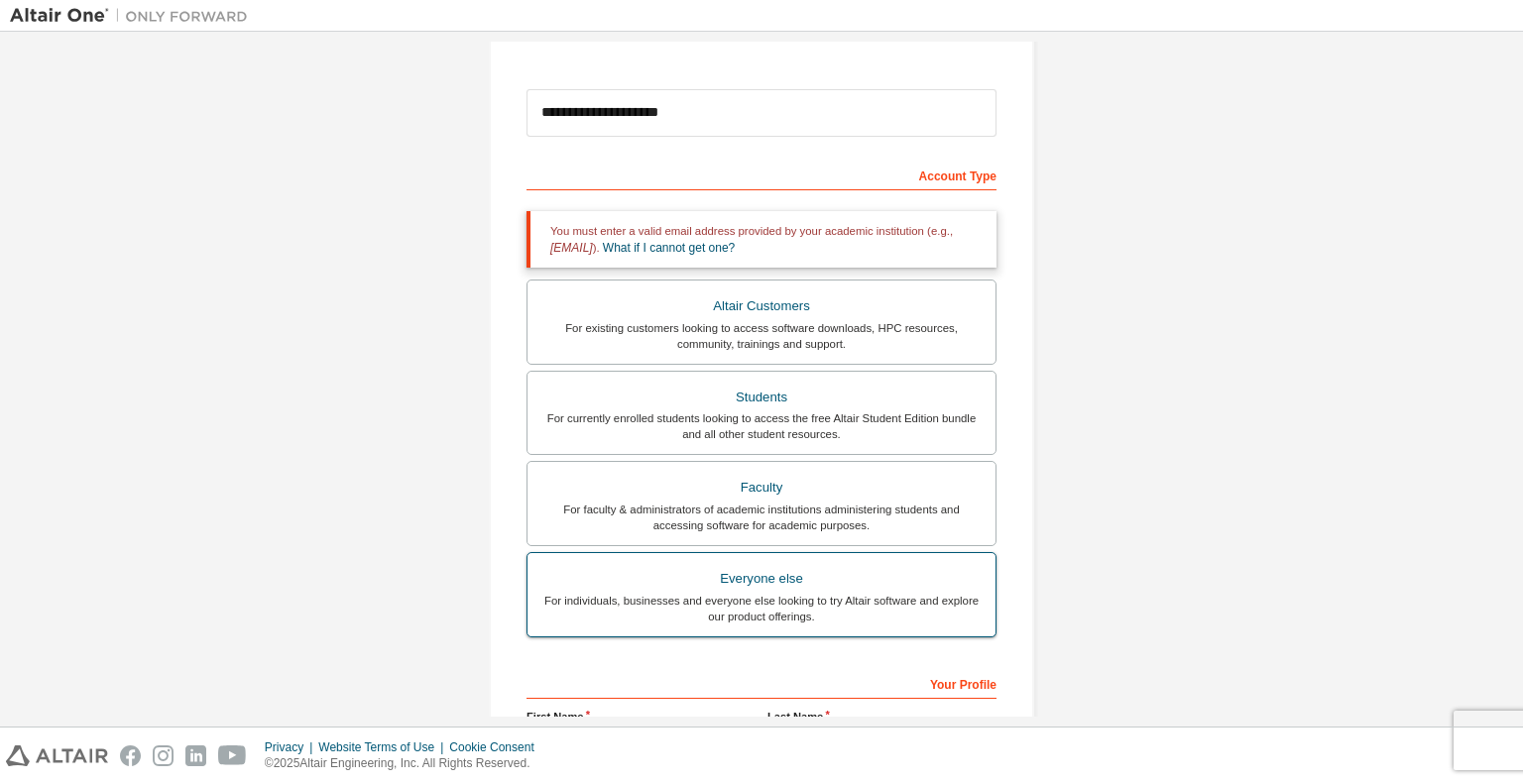 click on "Everyone else" at bounding box center (762, 579) 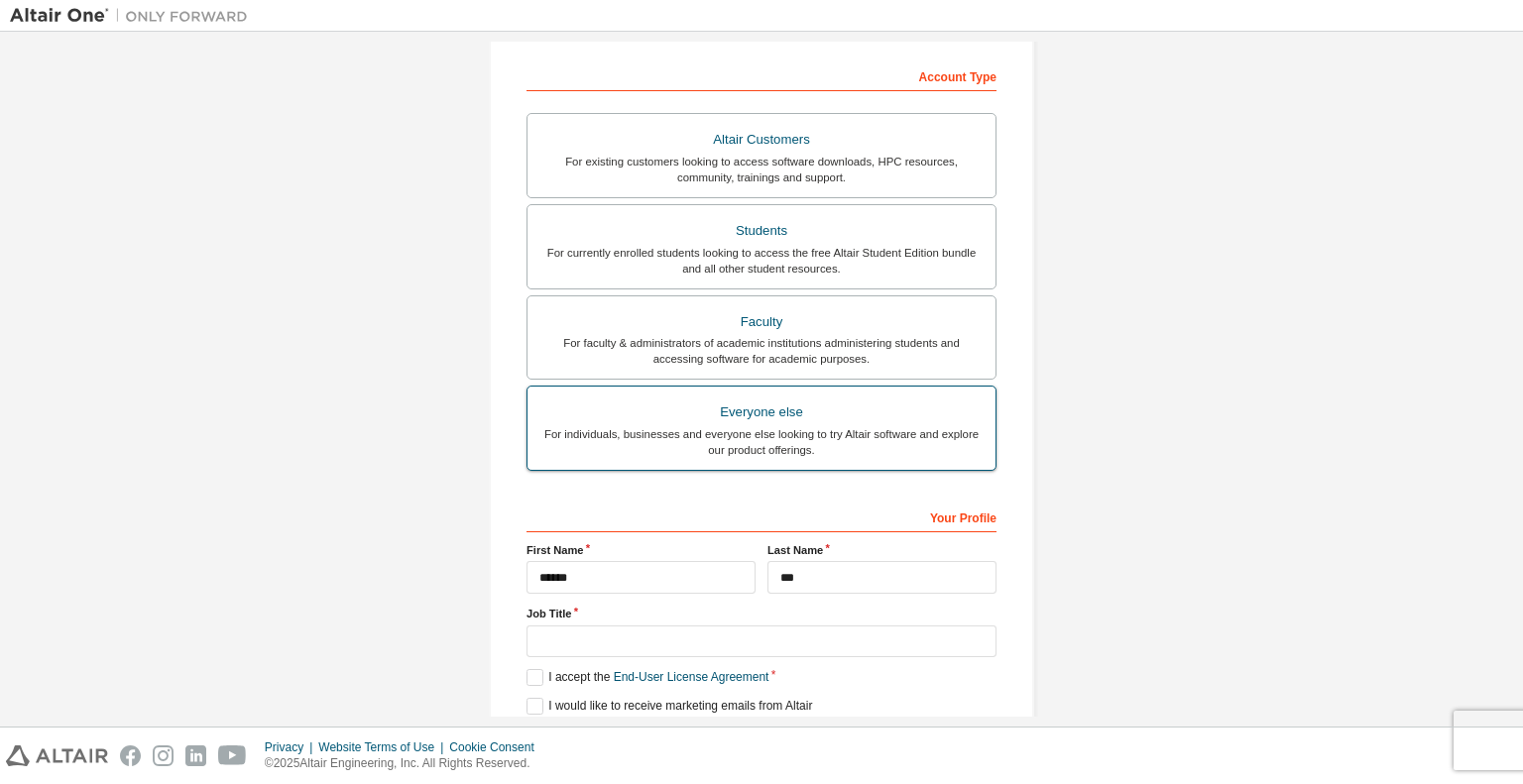 scroll, scrollTop: 370, scrollLeft: 0, axis: vertical 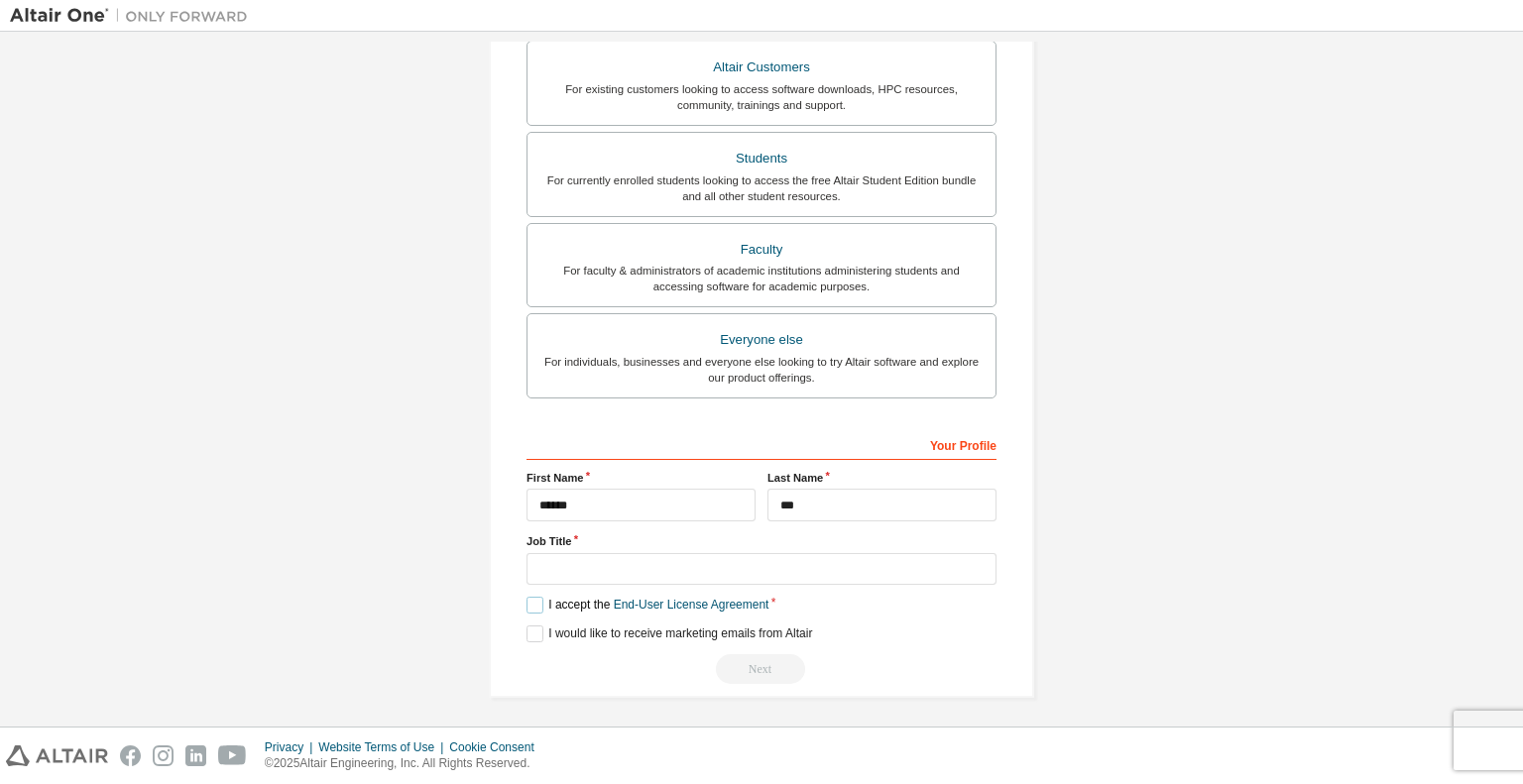 click on "I accept the    End-User License Agreement" at bounding box center (647, 605) 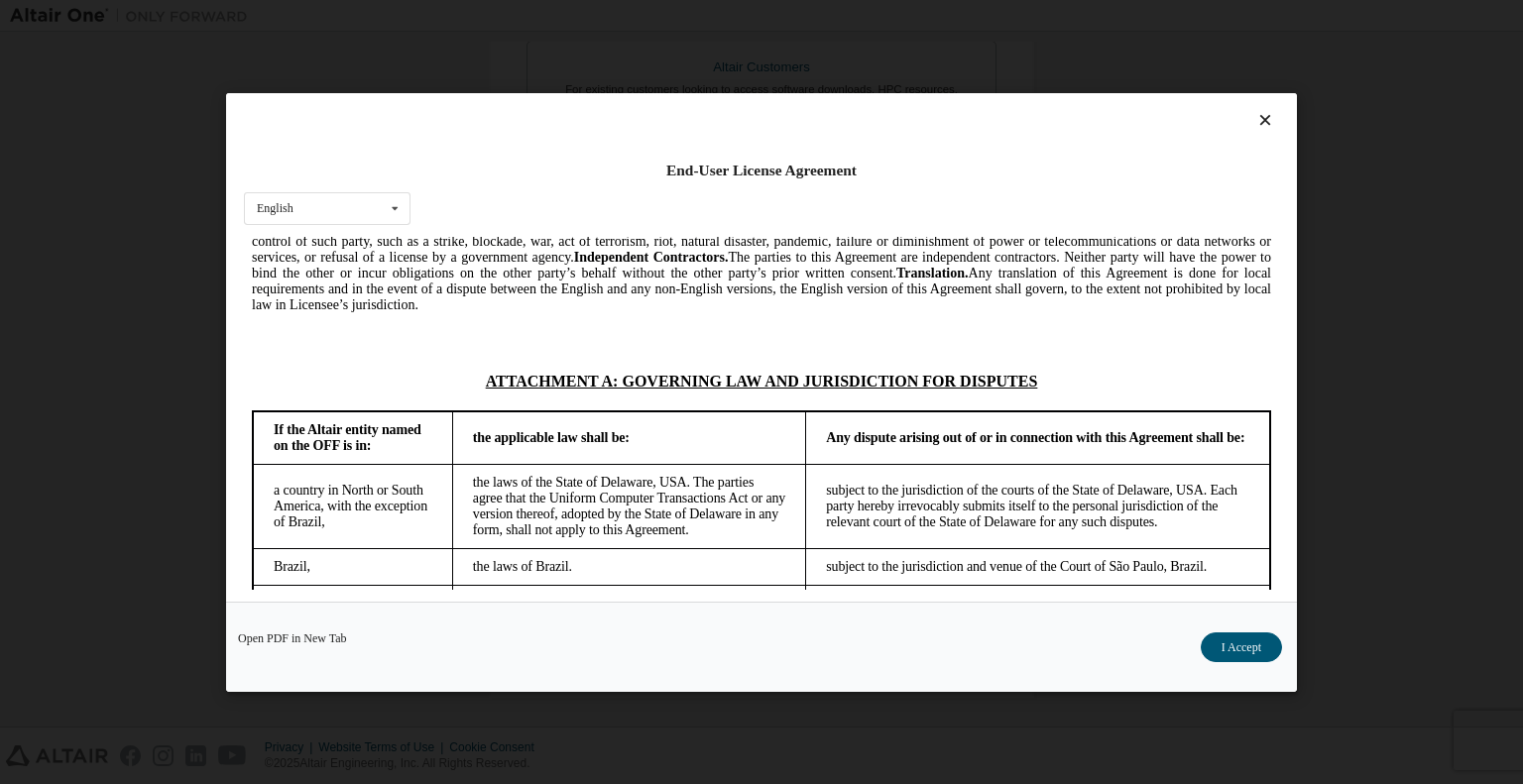 scroll, scrollTop: 5538, scrollLeft: 0, axis: vertical 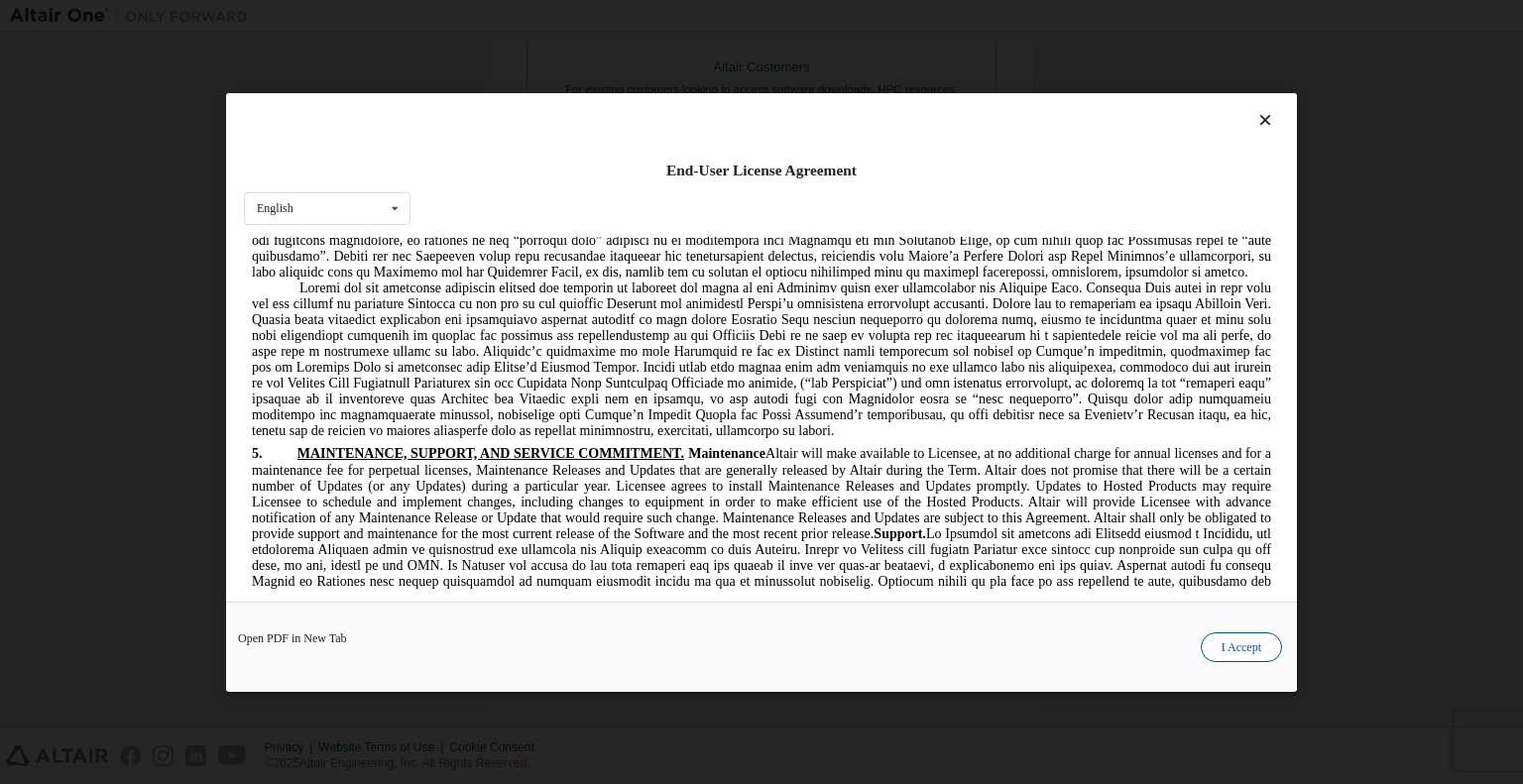 click on "I Accept" at bounding box center (1241, 646) 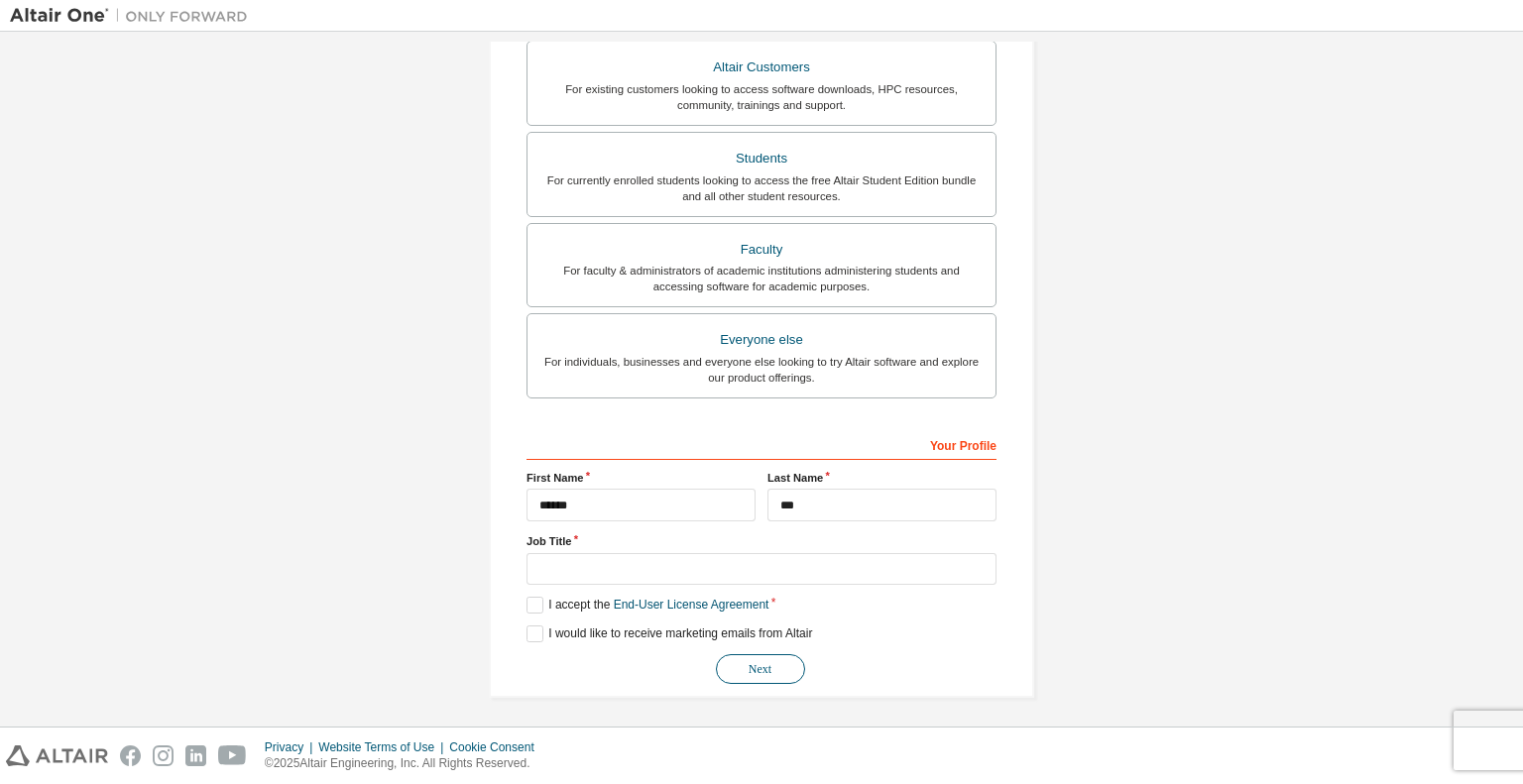 click on "Next" at bounding box center (761, 669) 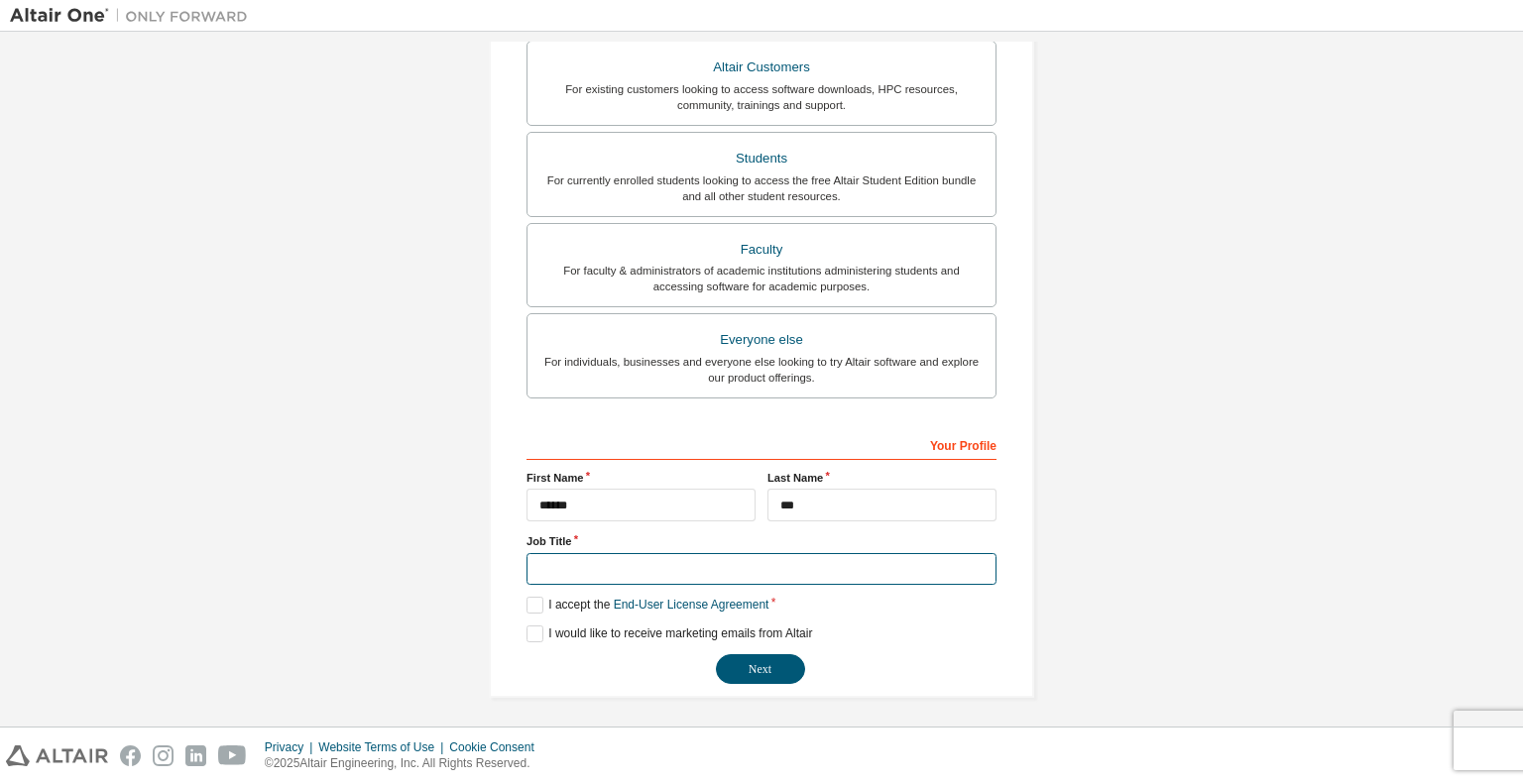 click at bounding box center [762, 569] 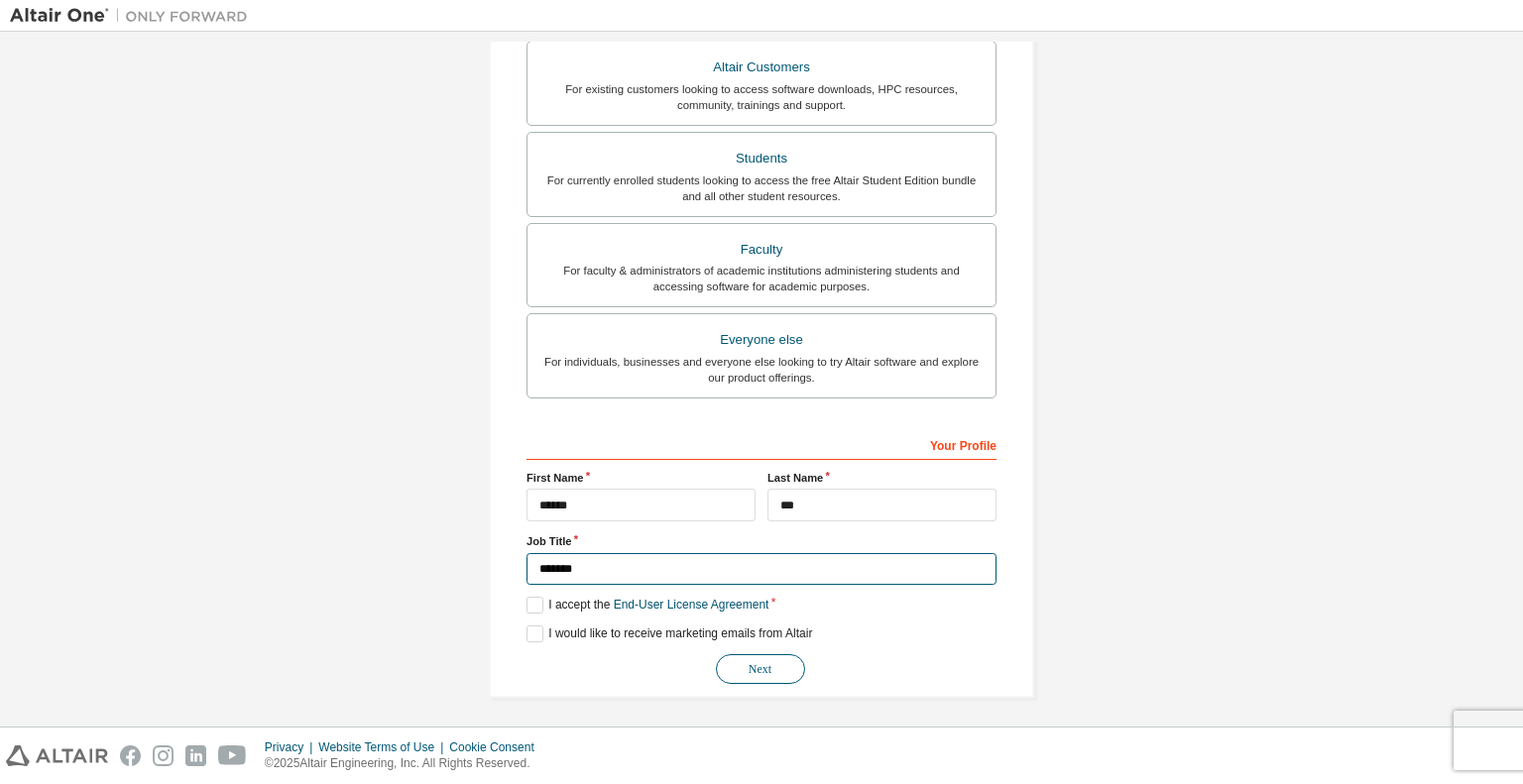 type on "*******" 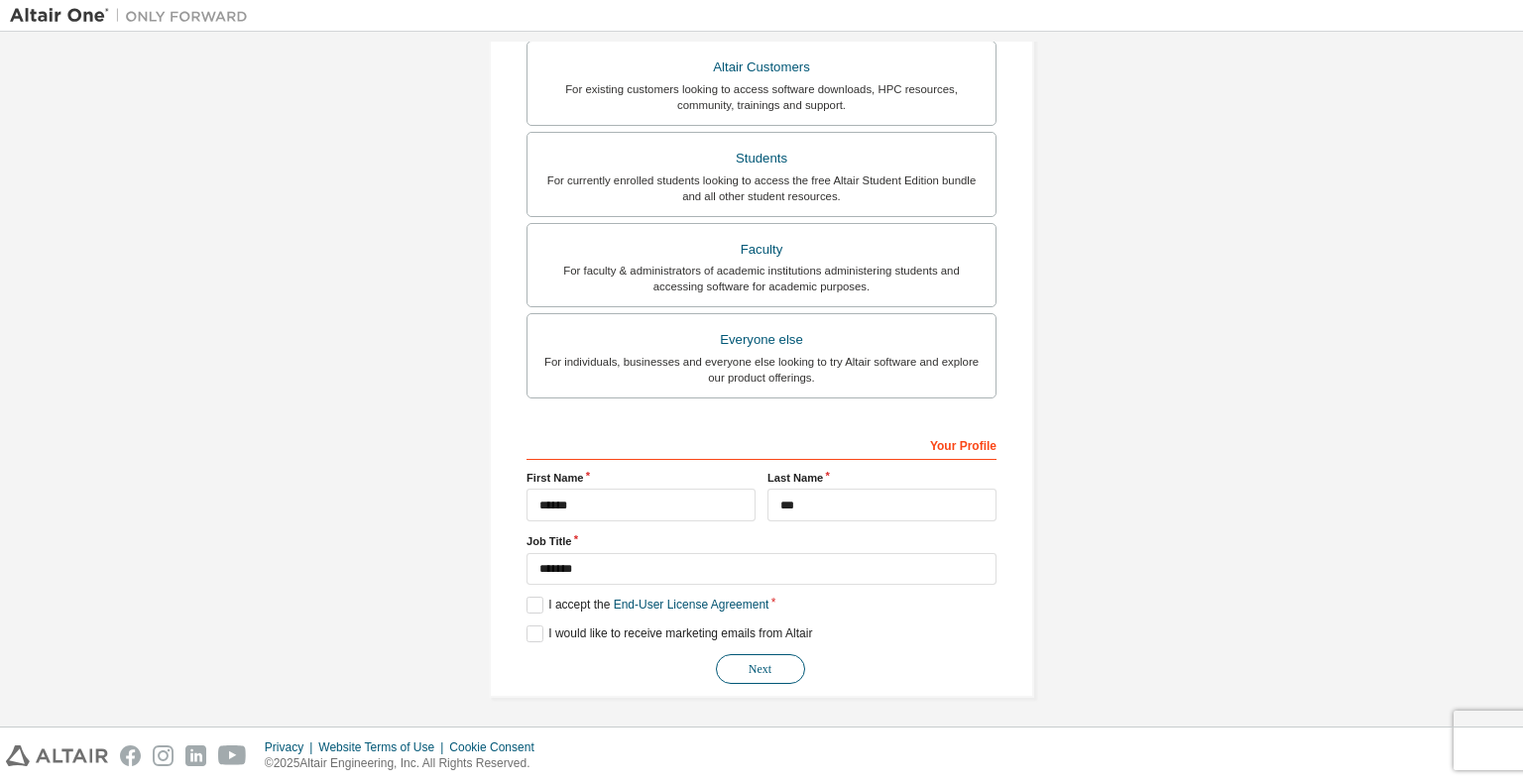 click on "Next" at bounding box center [761, 669] 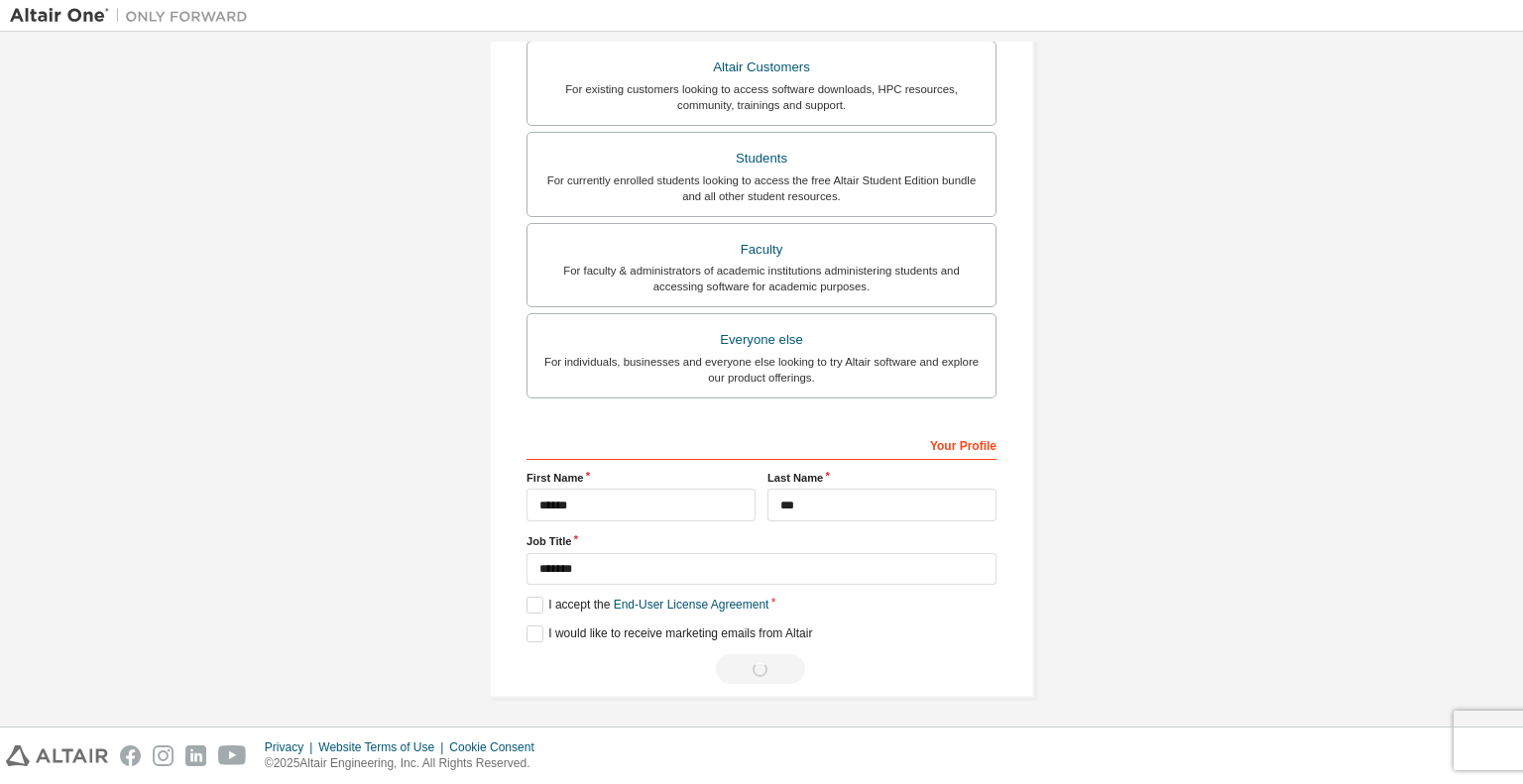 scroll, scrollTop: 0, scrollLeft: 0, axis: both 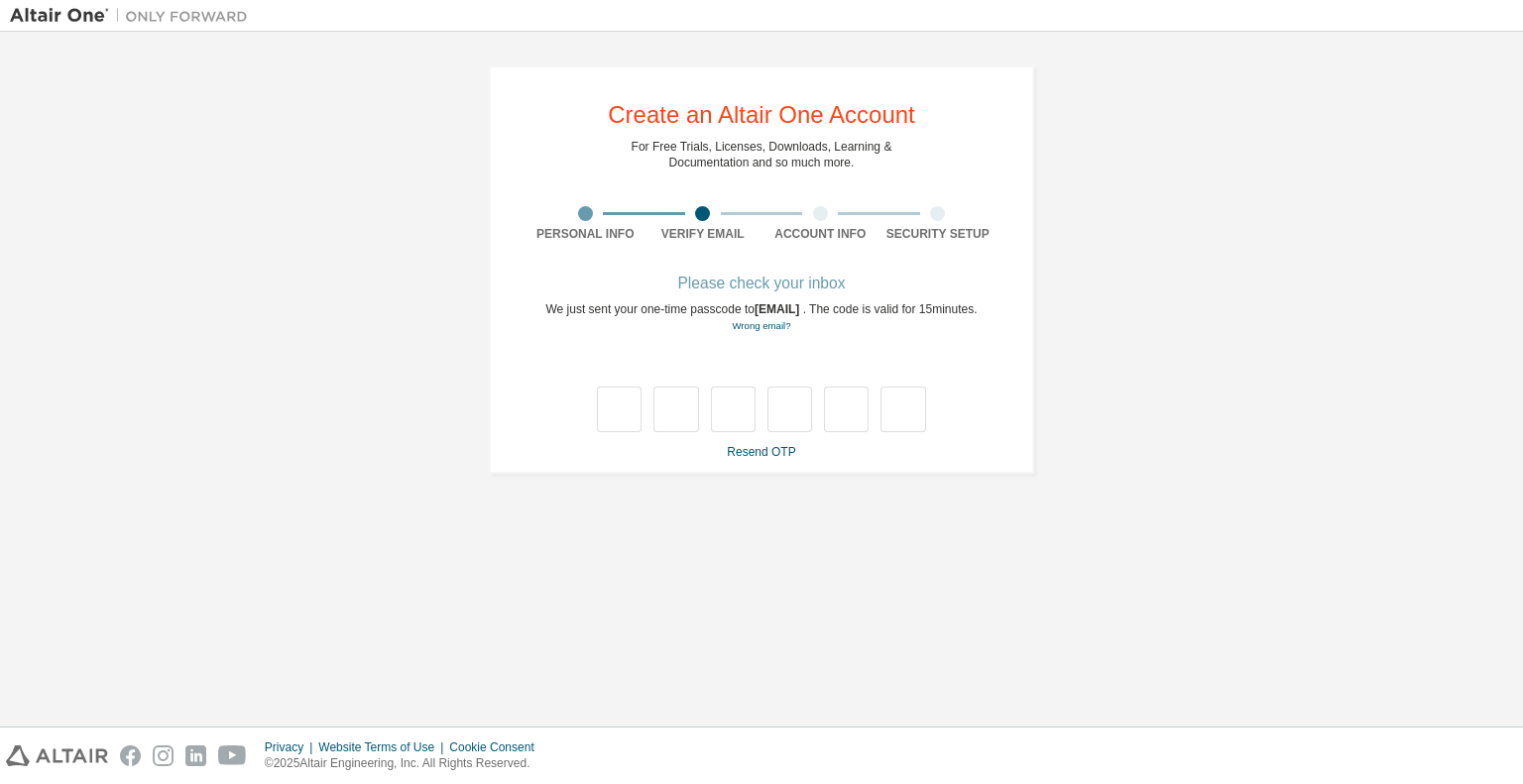 type on "*" 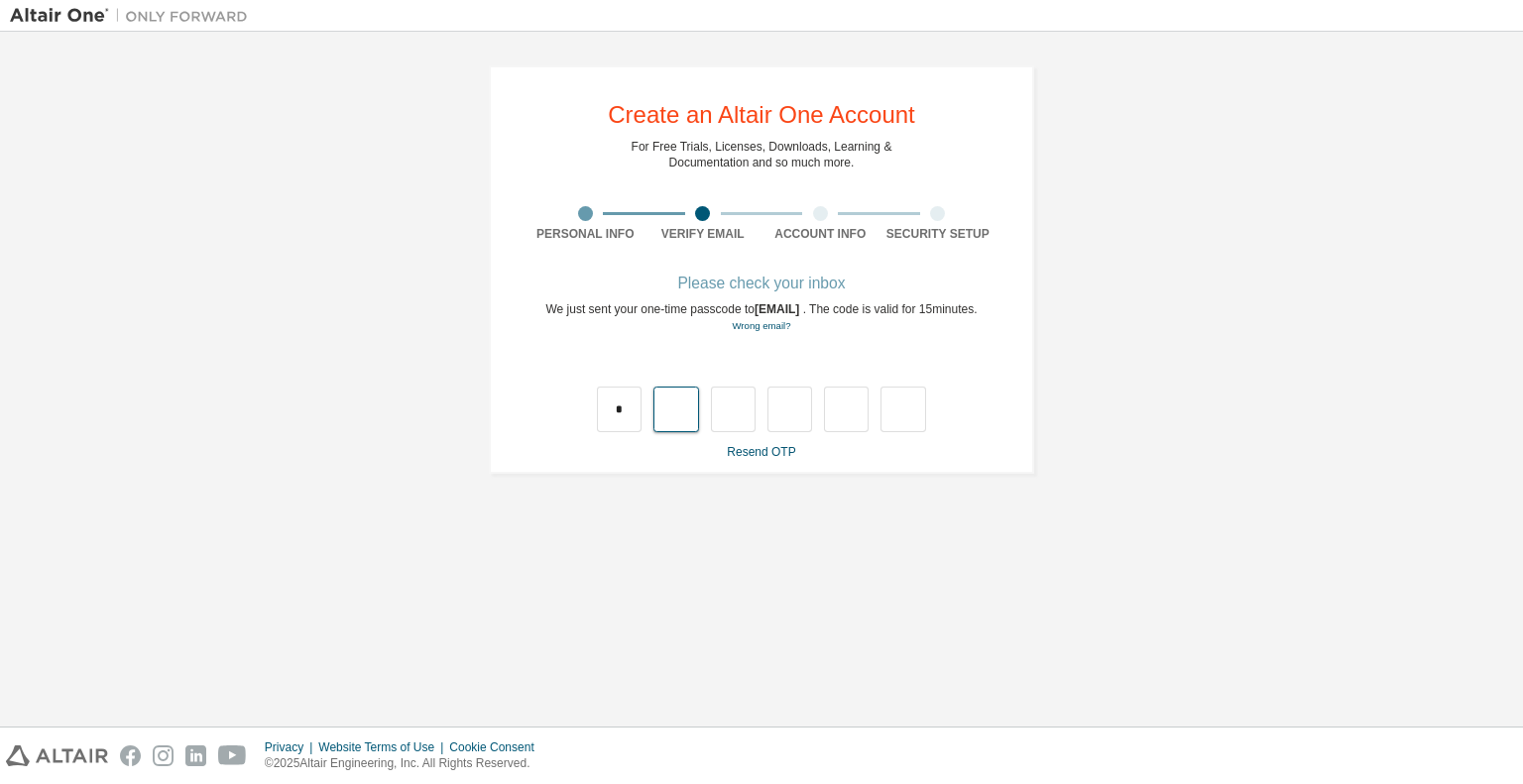 type on "*" 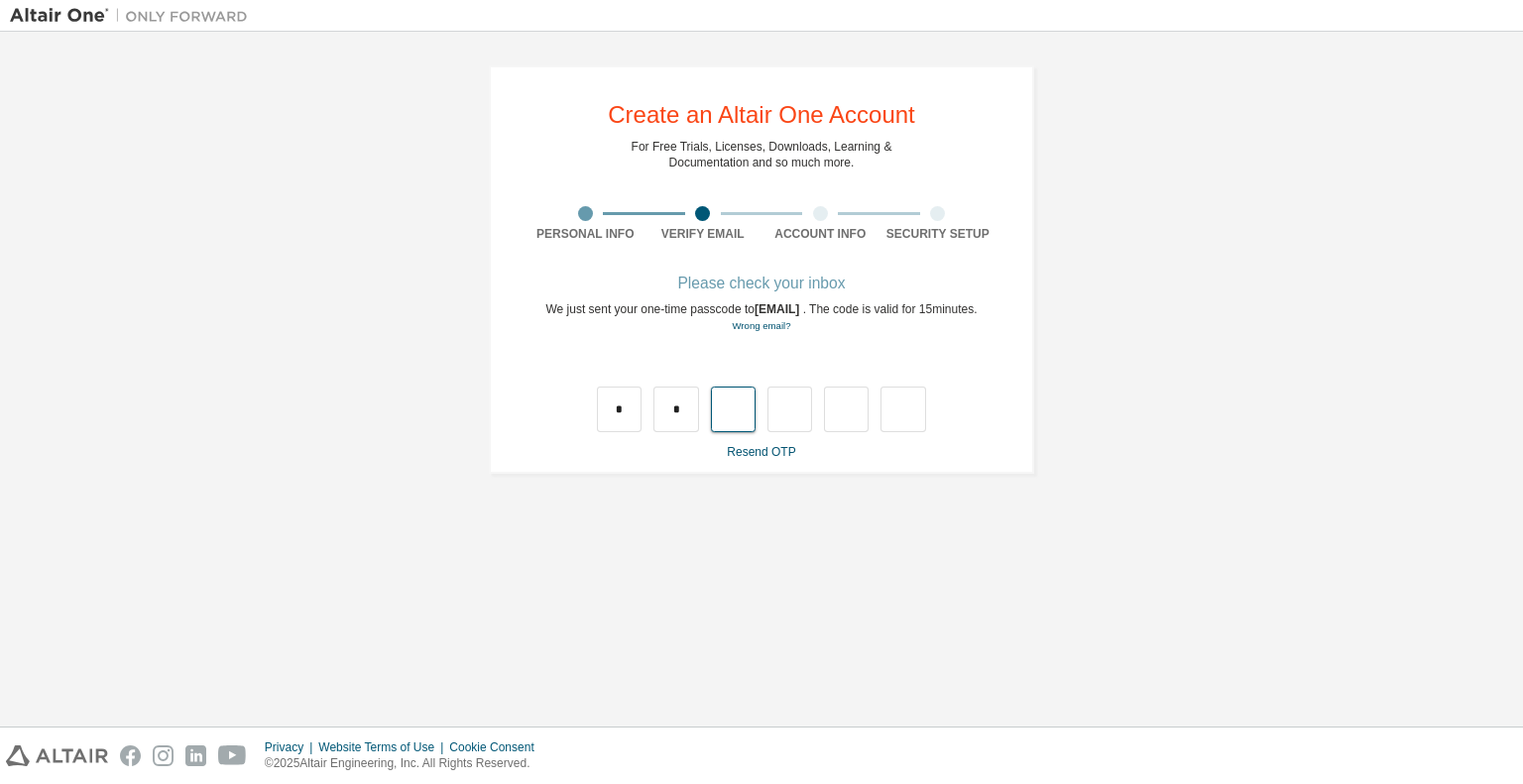 type on "*" 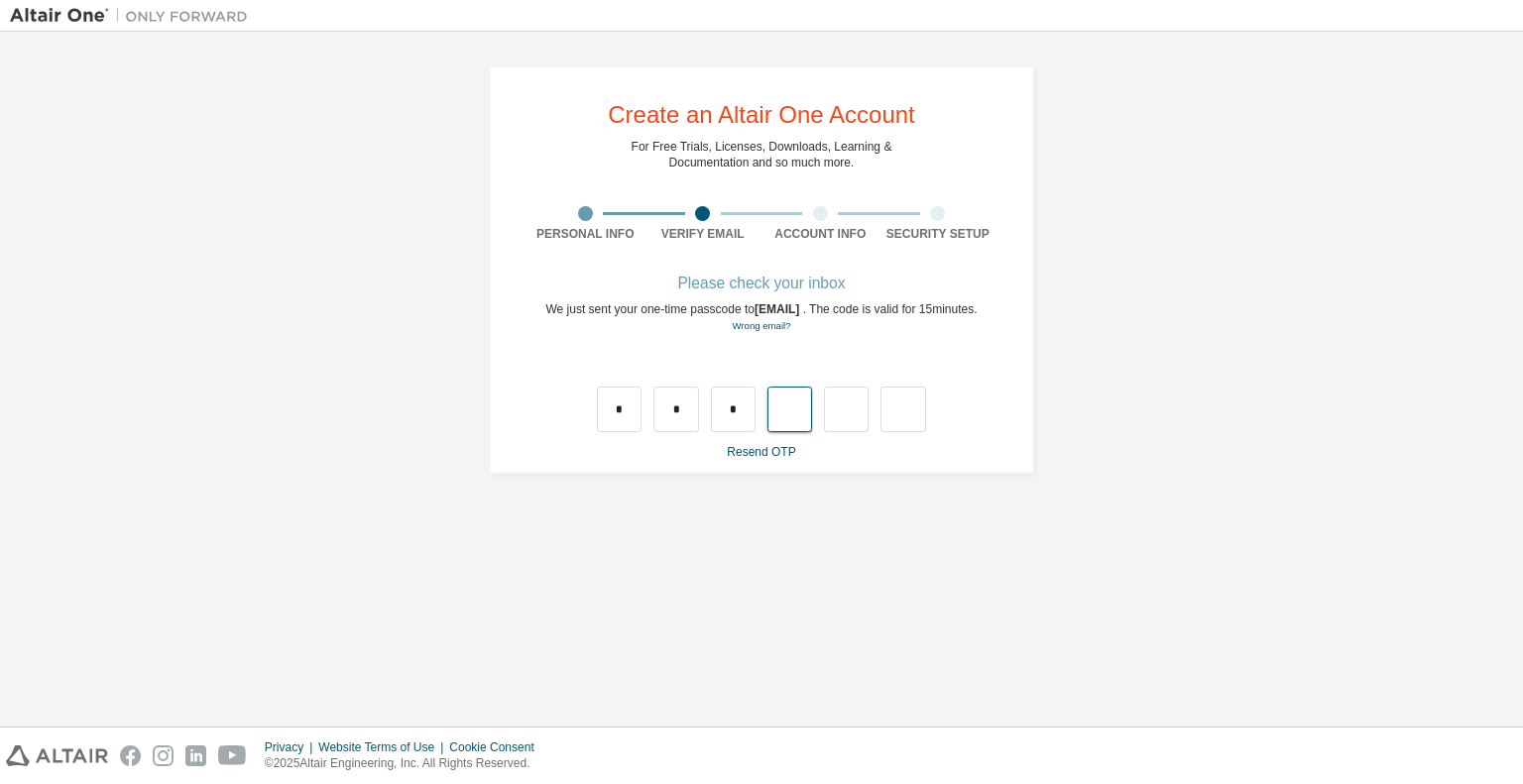 type on "*" 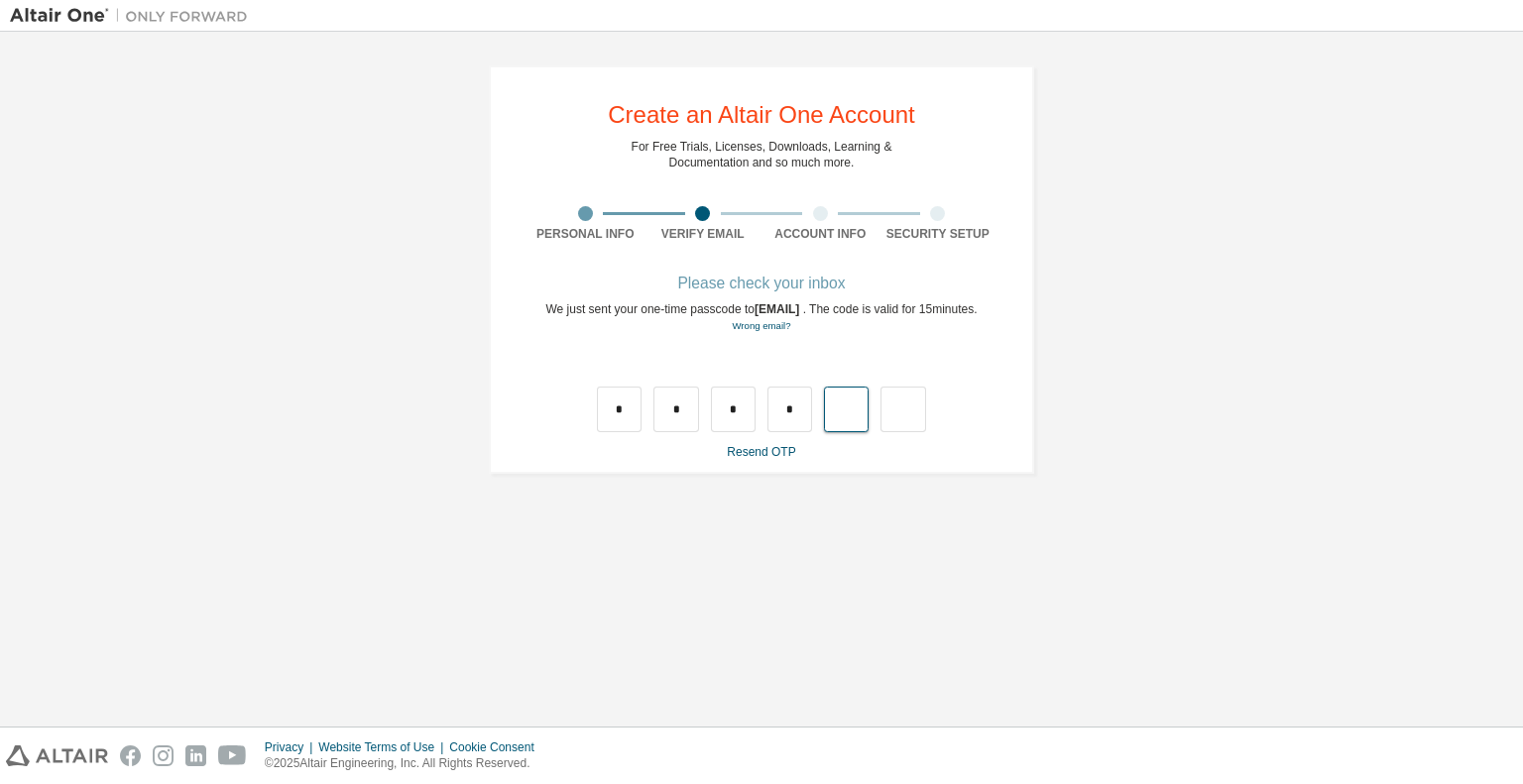 type on "*" 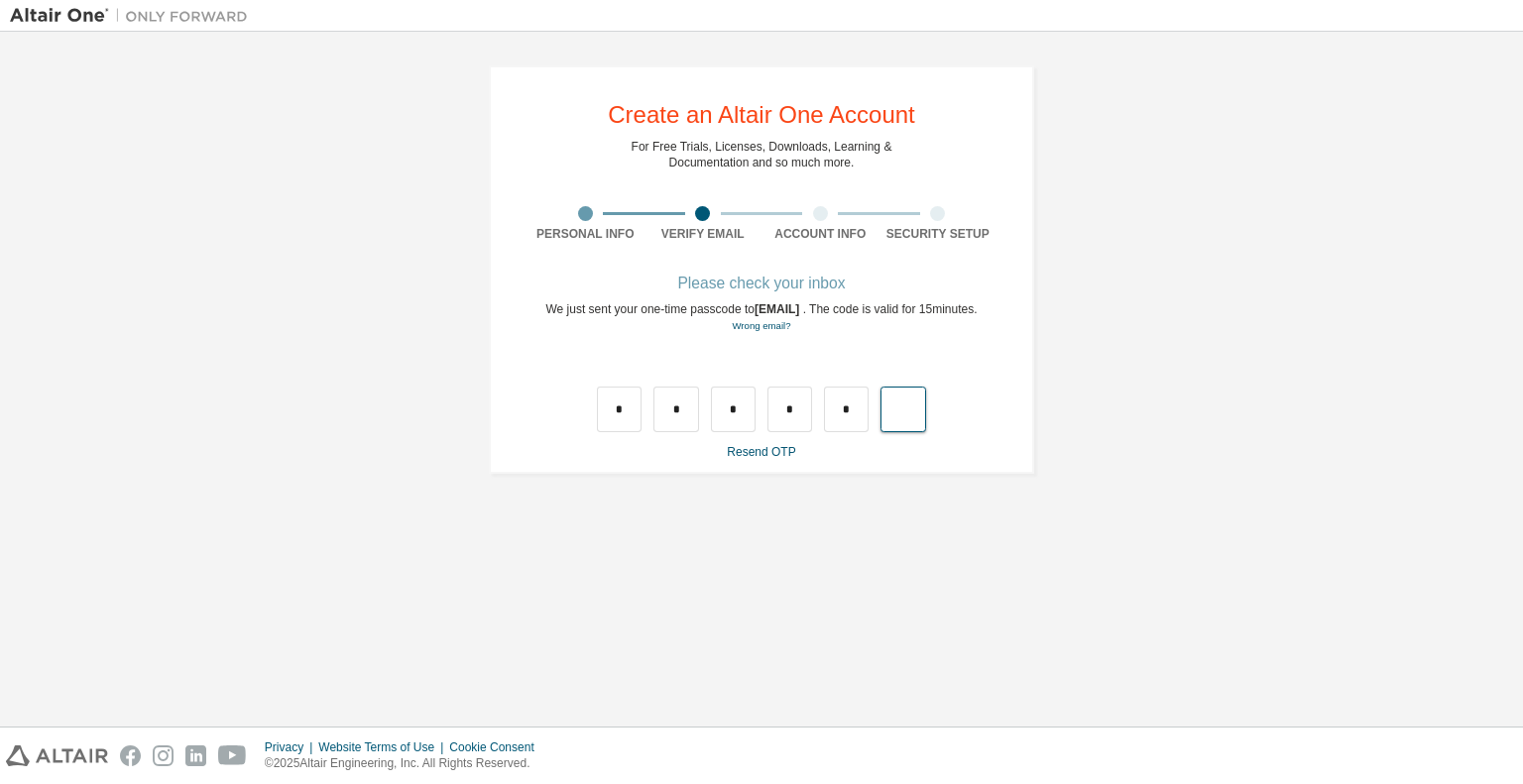 type on "*" 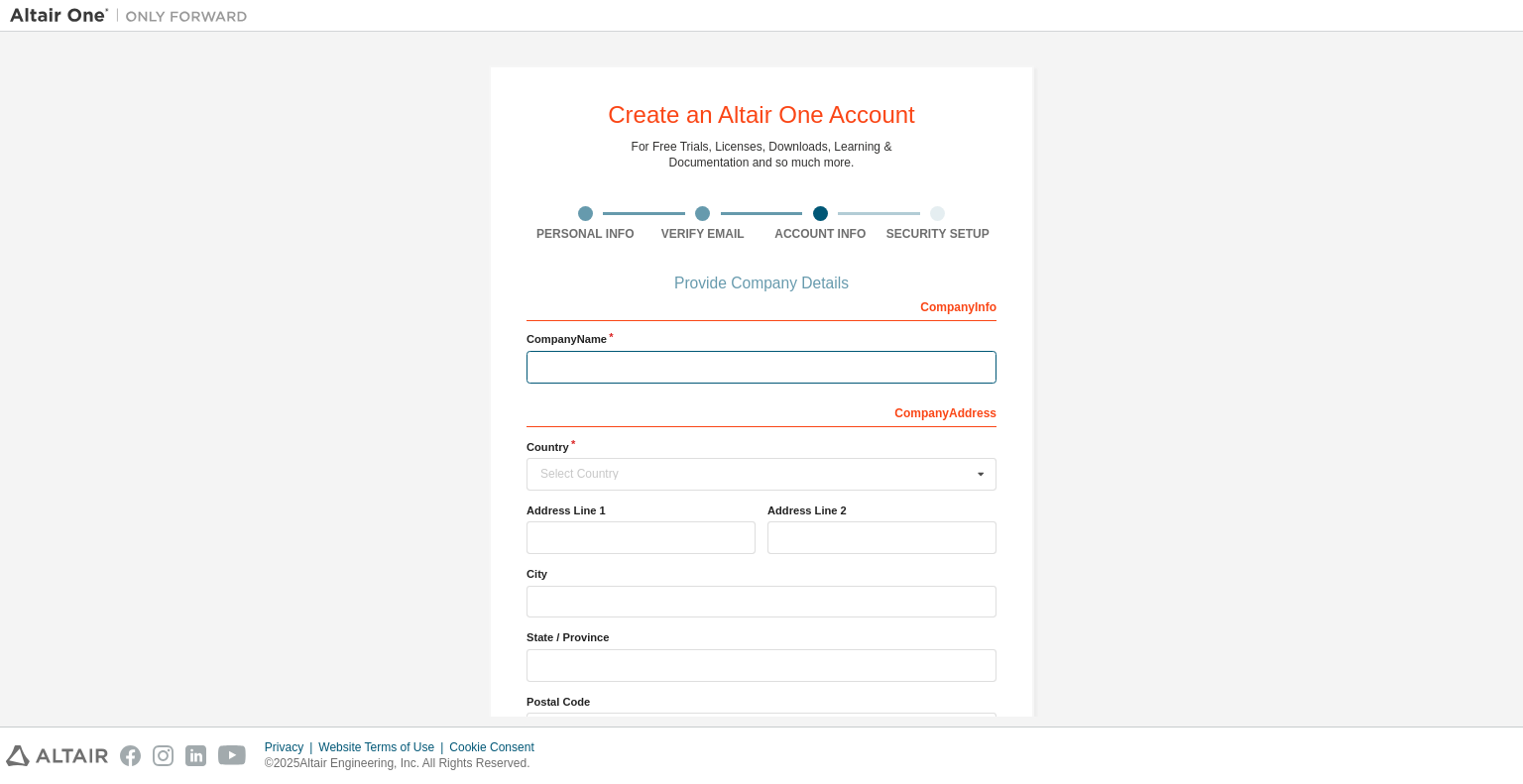 click at bounding box center [762, 367] 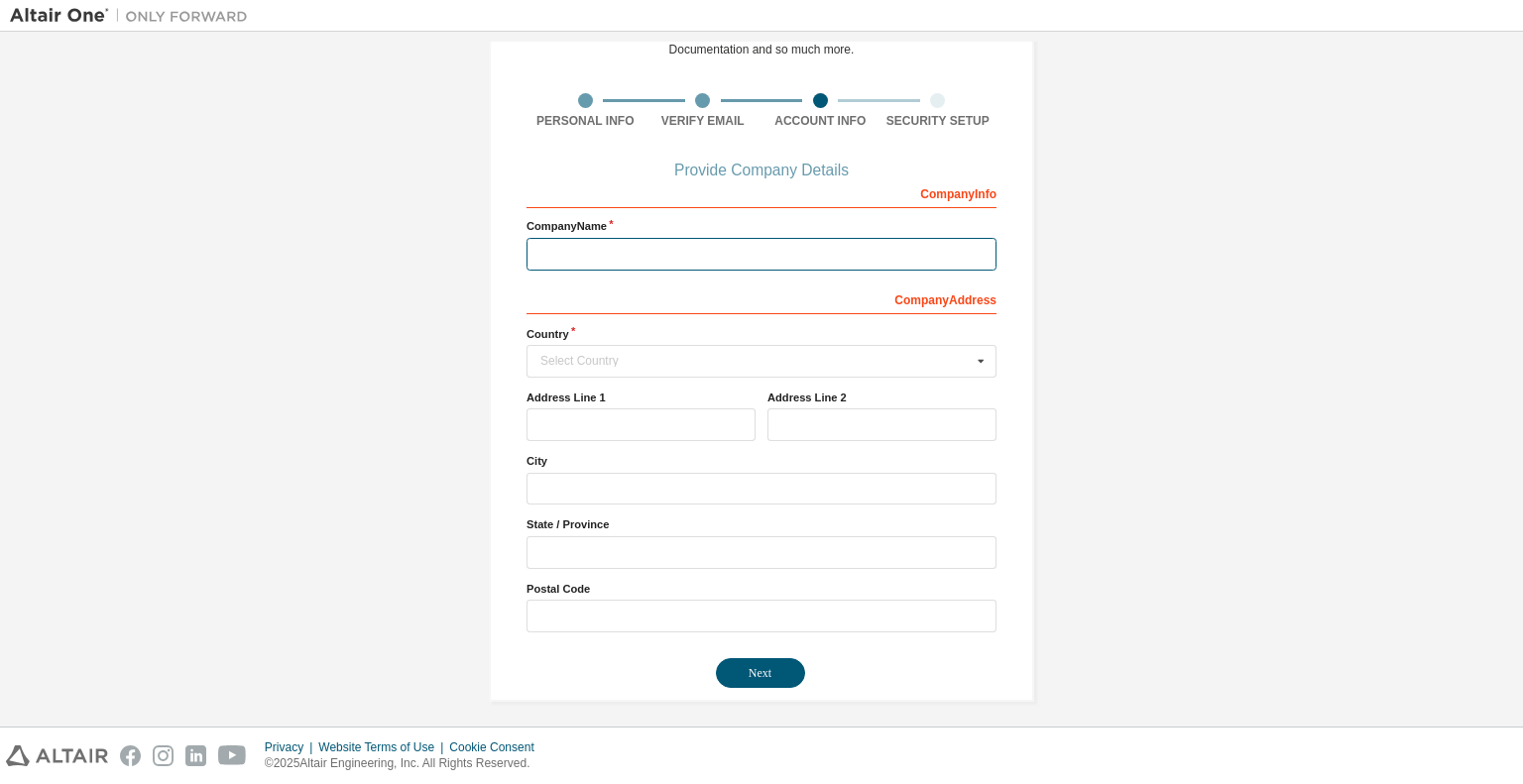 scroll, scrollTop: 117, scrollLeft: 0, axis: vertical 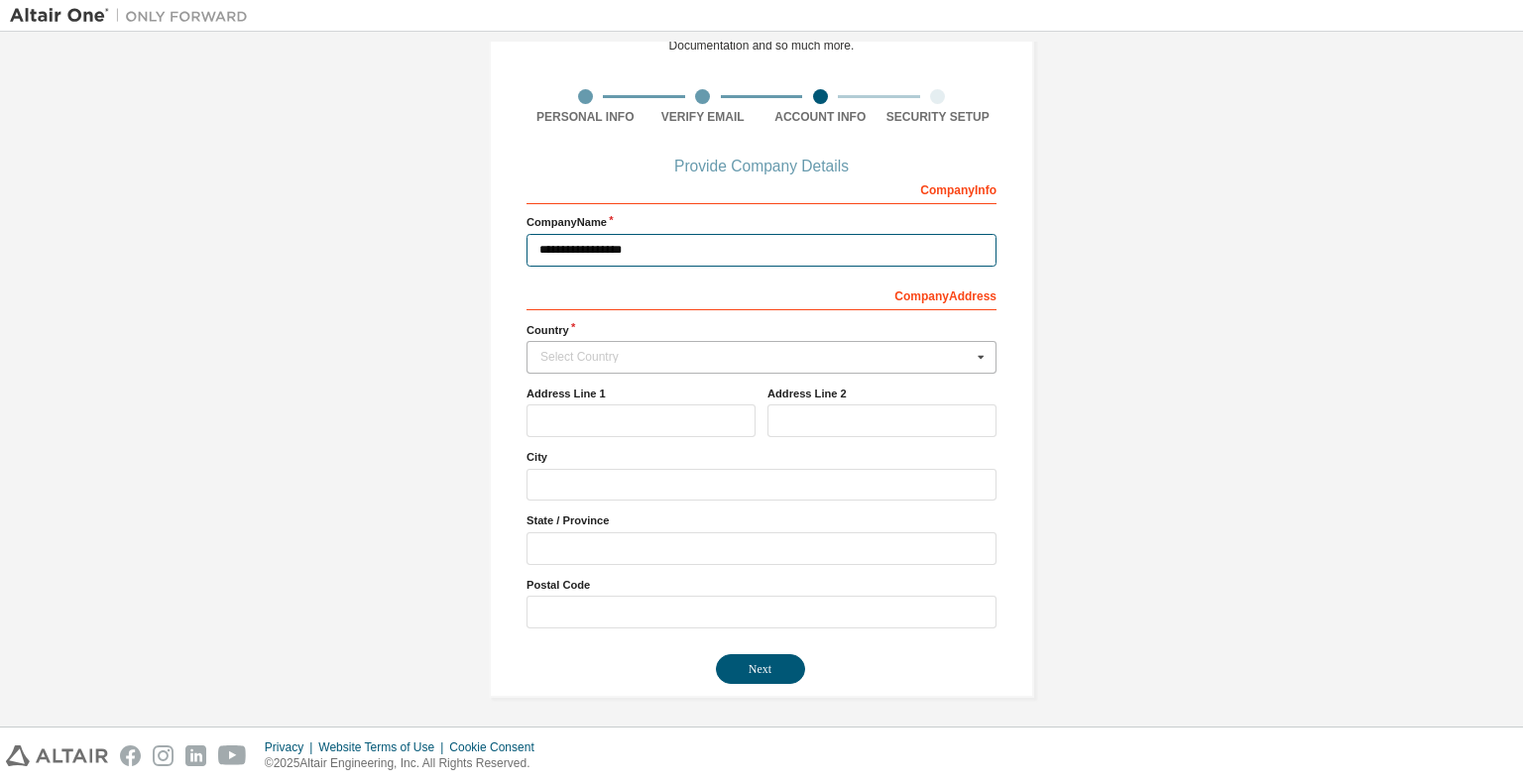 type on "**********" 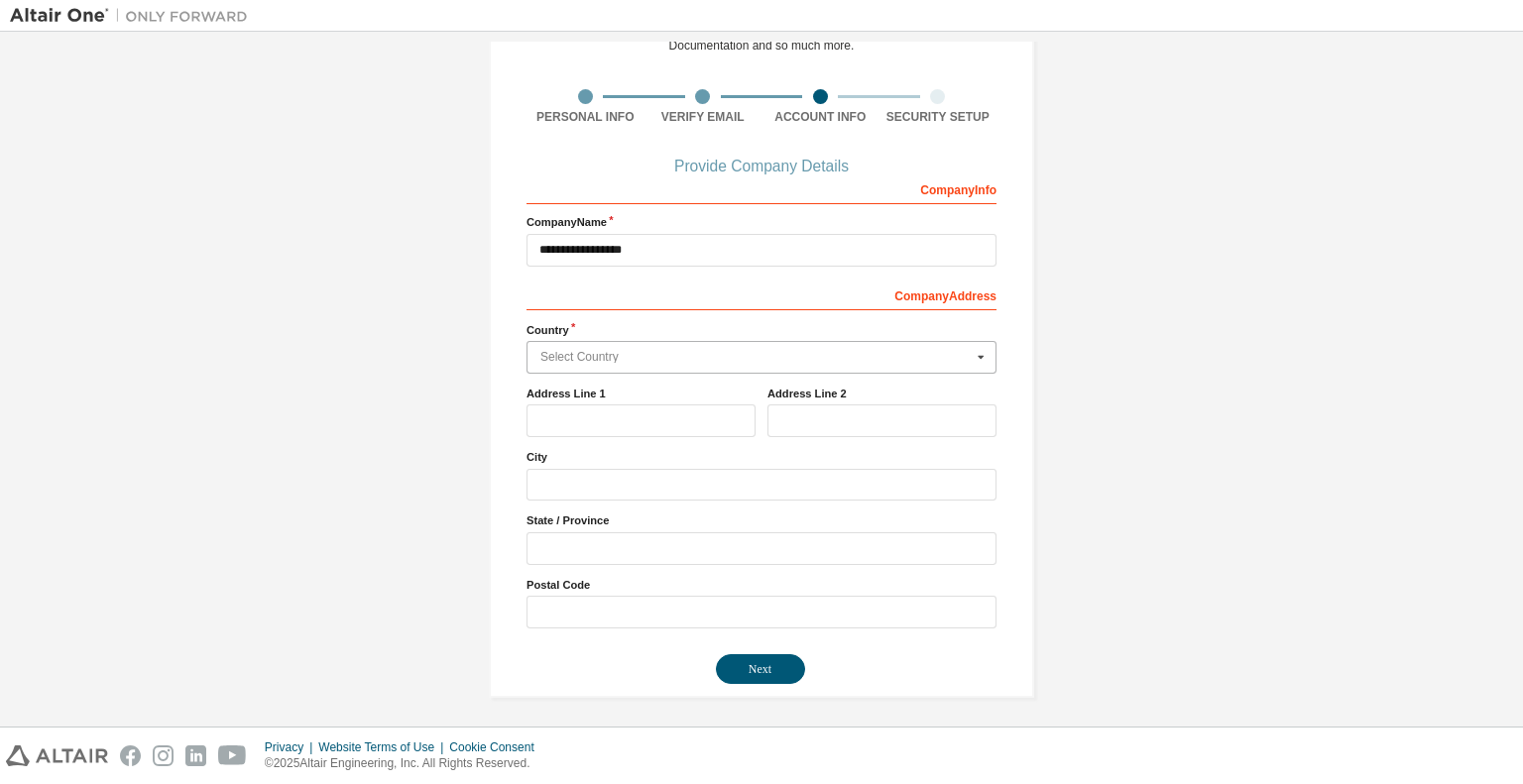 click at bounding box center [762, 357] 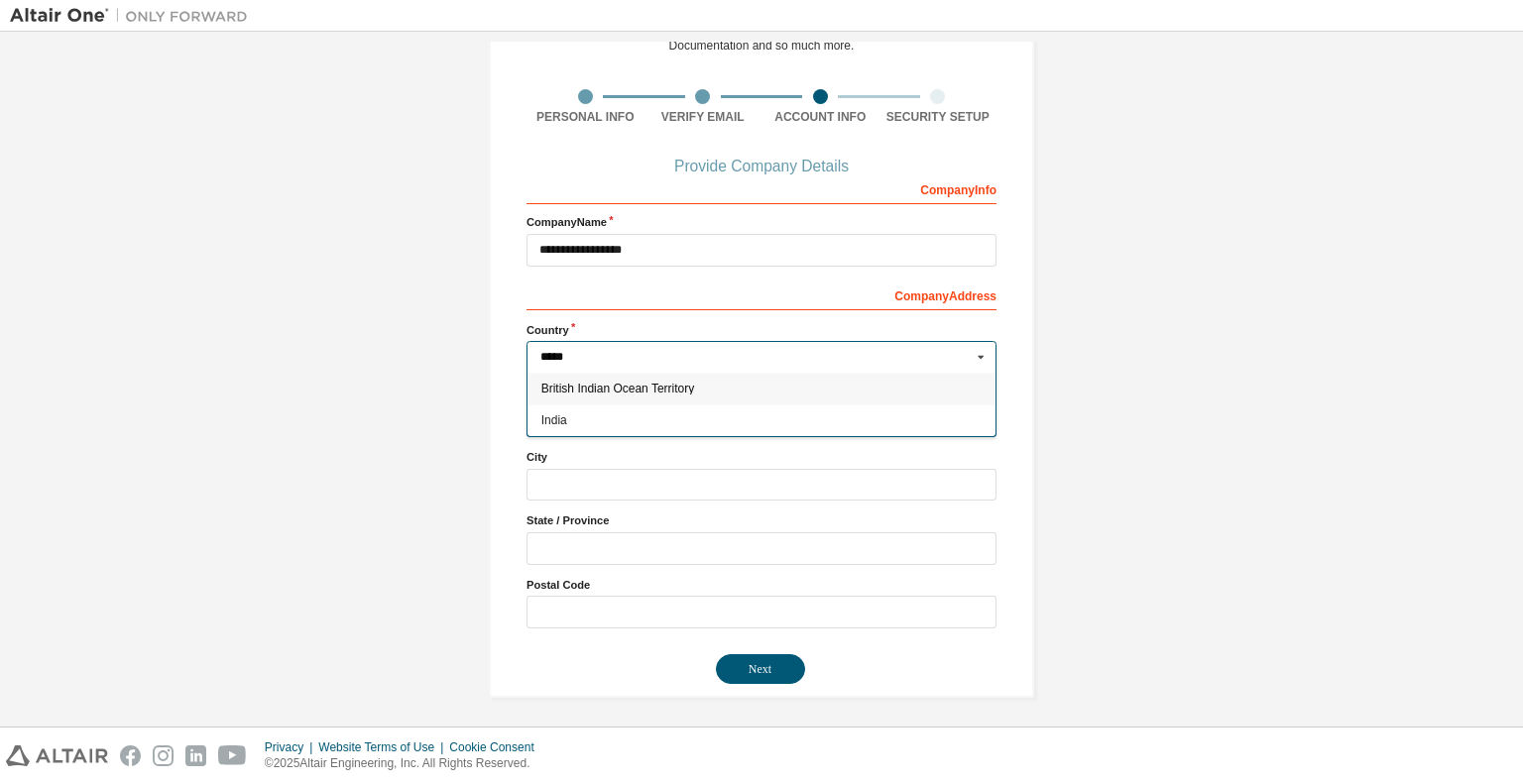 click on "*****" at bounding box center (762, 357) 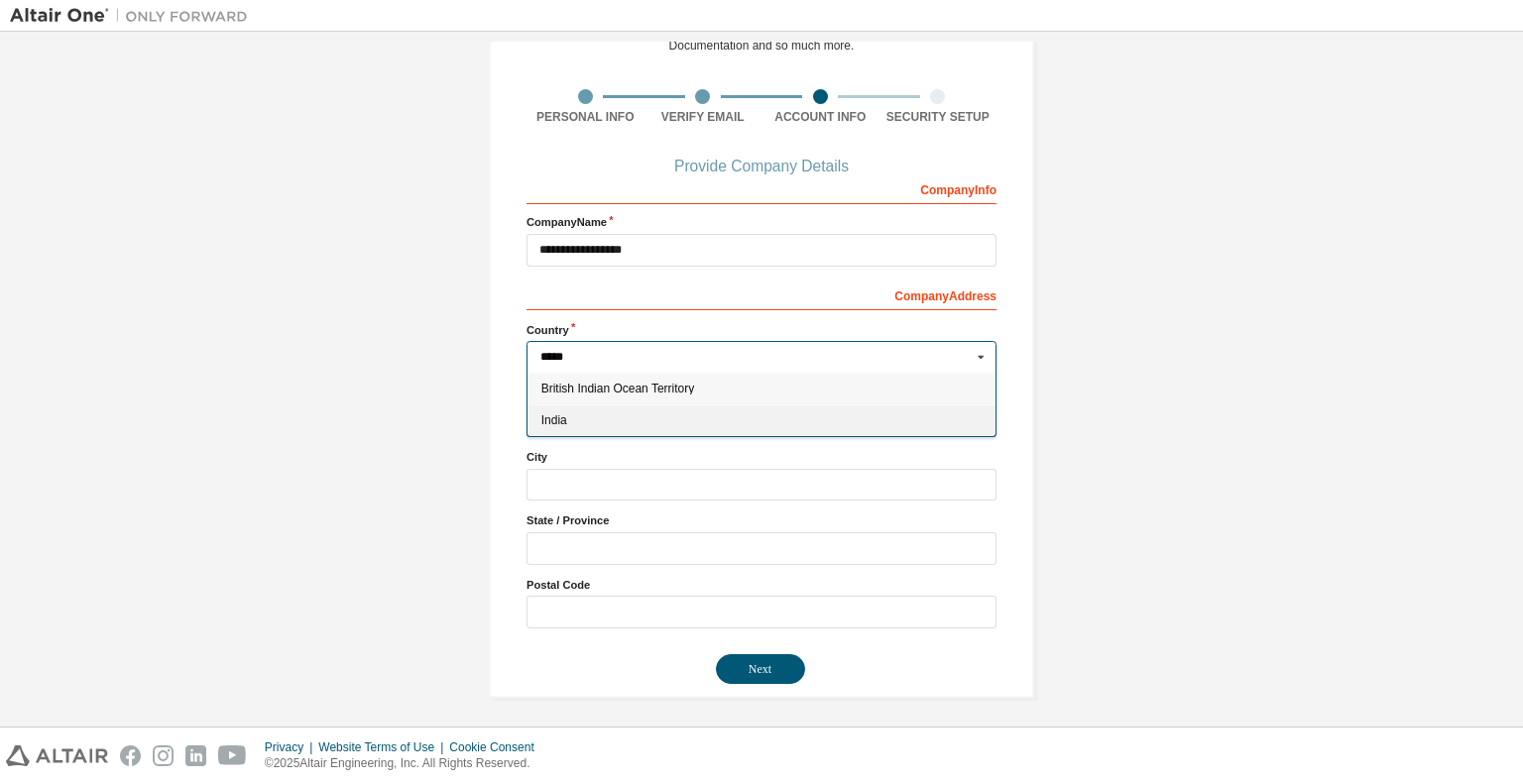 type on "*****" 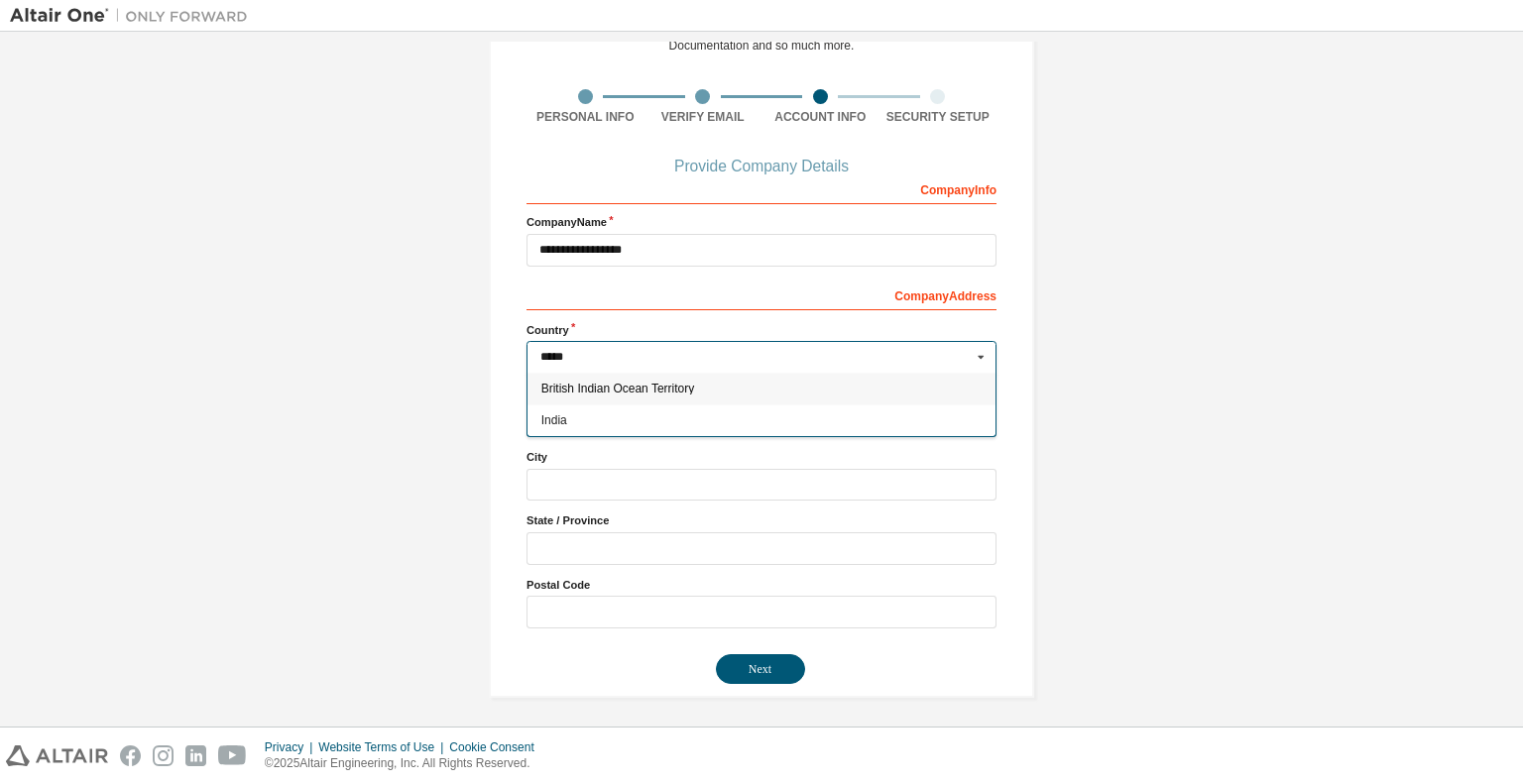 click on "India" at bounding box center (762, 420) 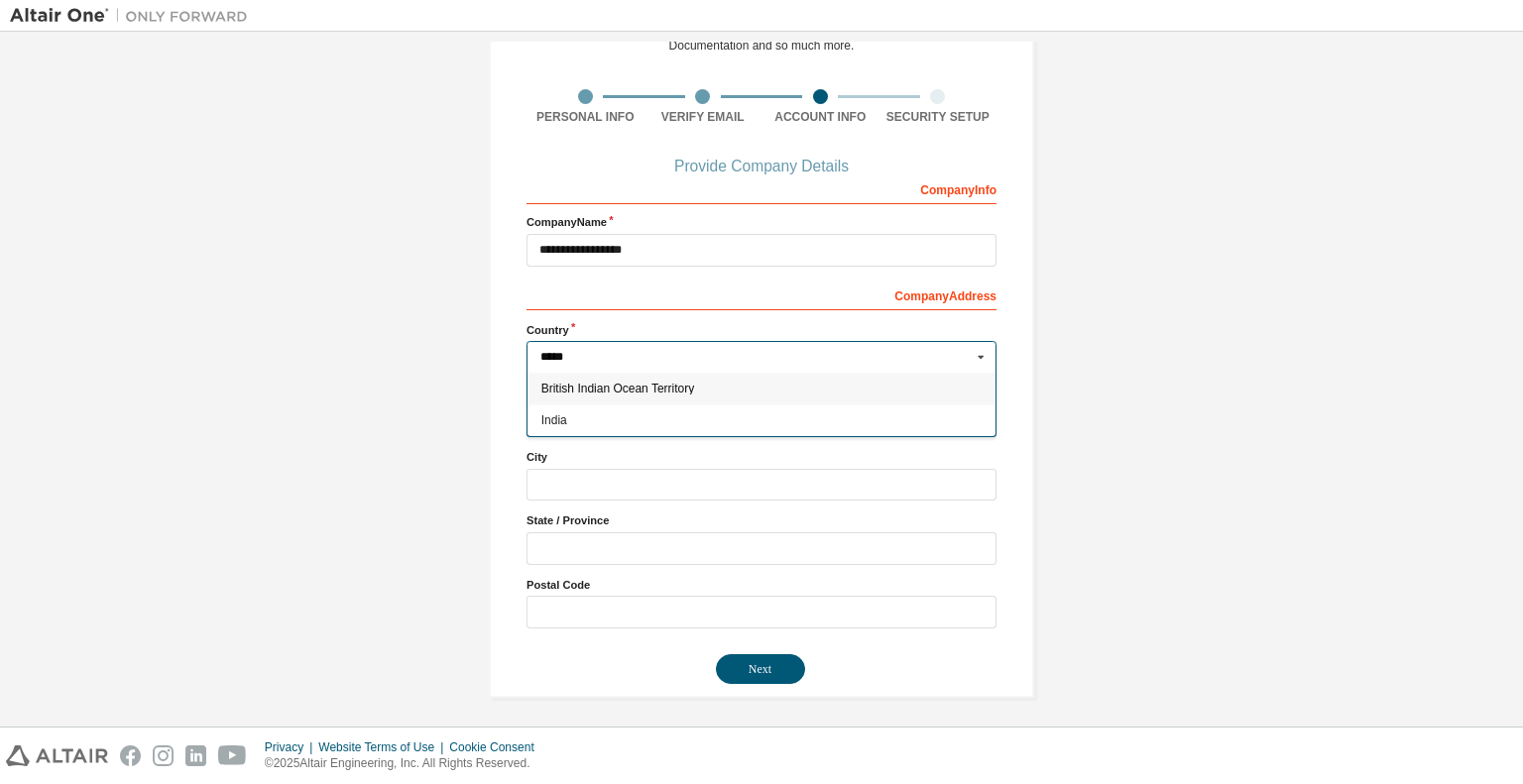 type on "***" 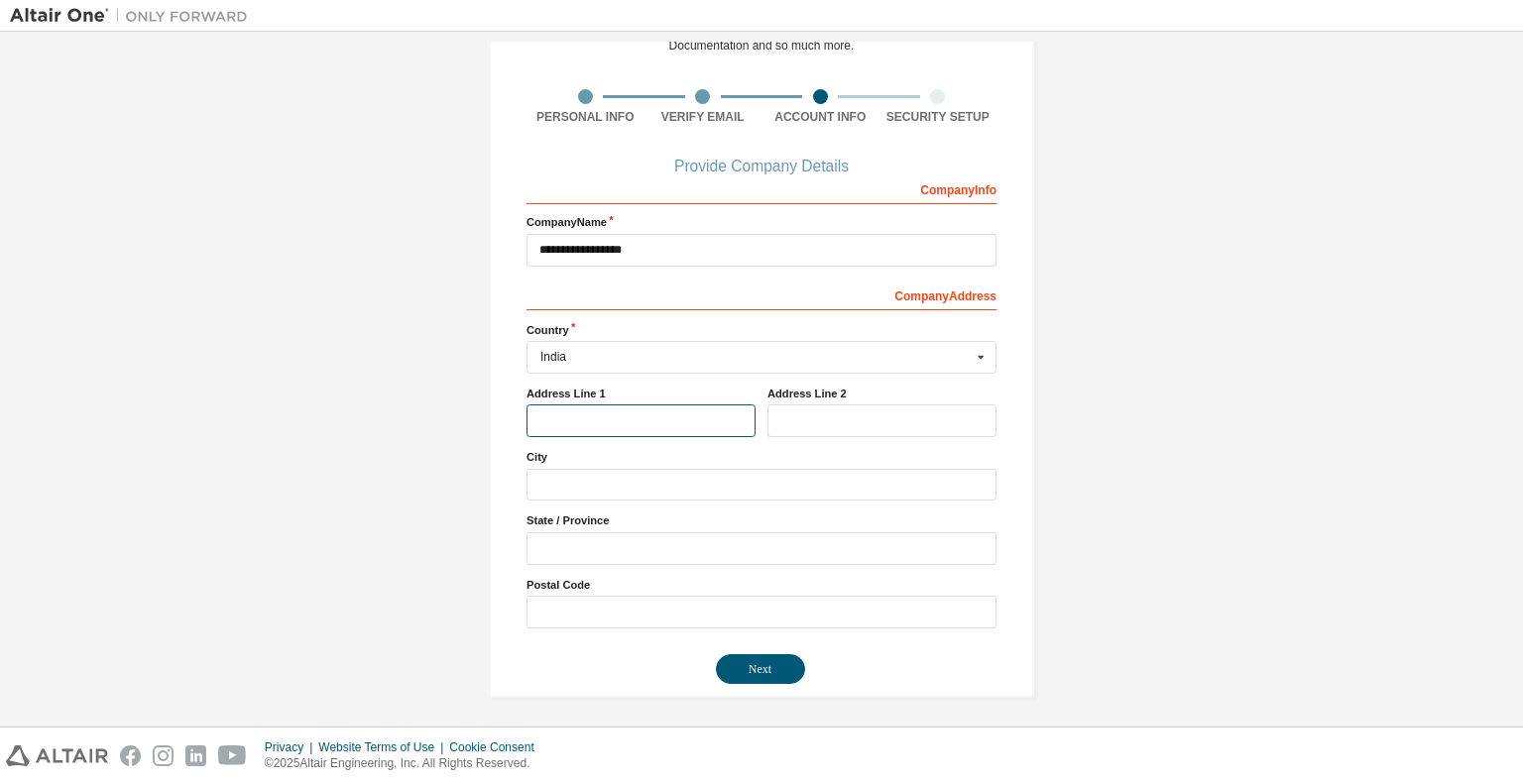 click at bounding box center (641, 420) 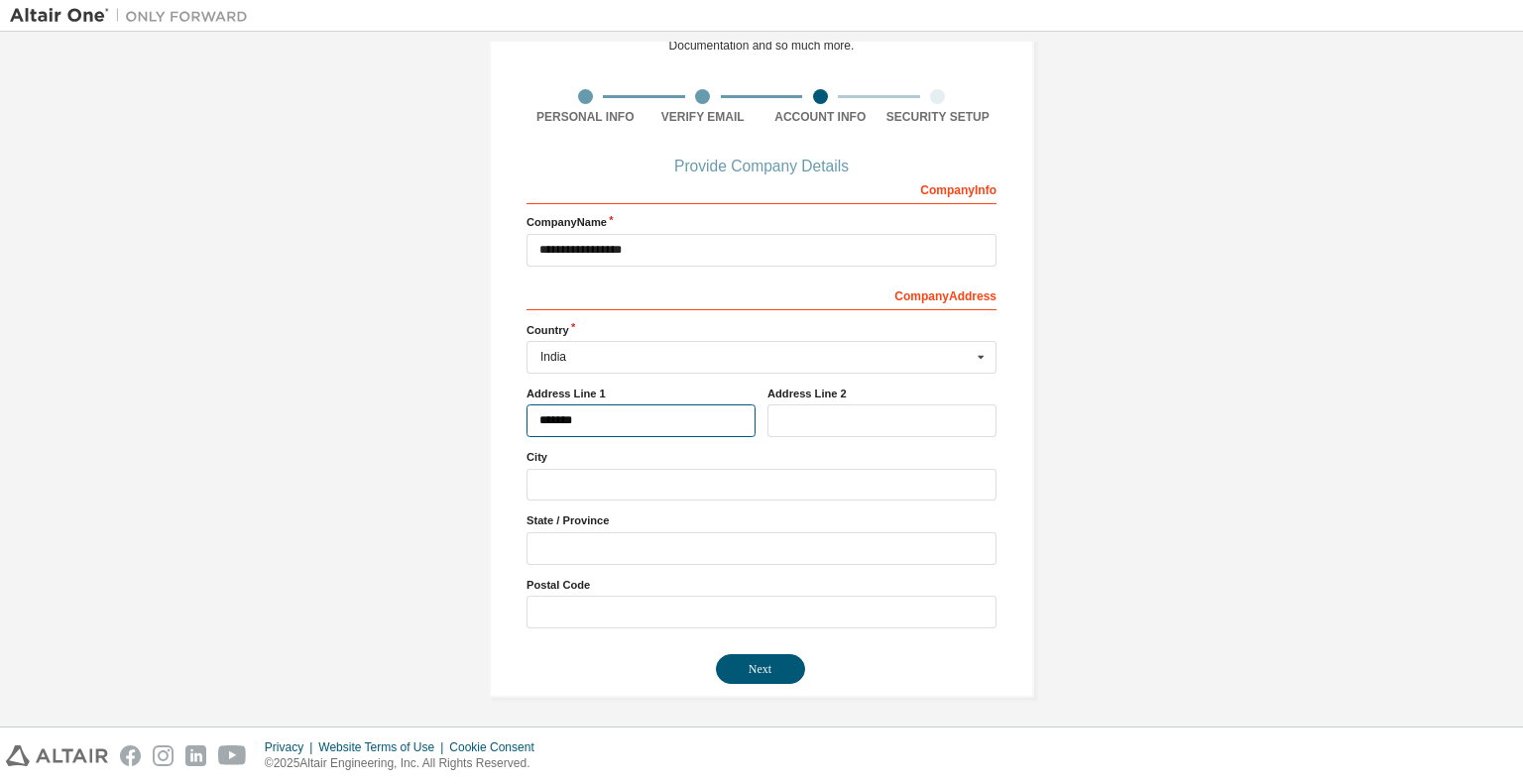 type on "*******" 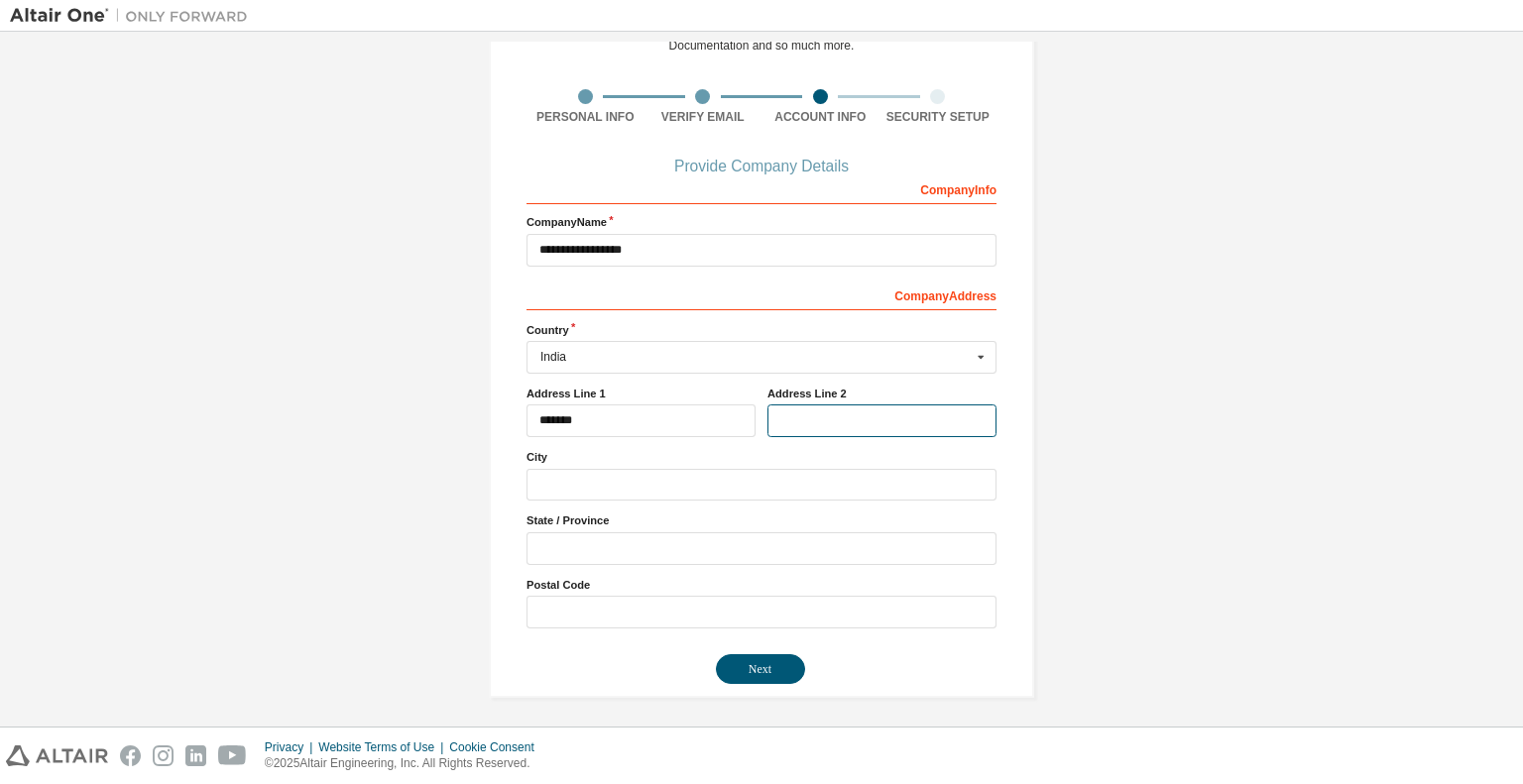 click at bounding box center (881, 420) 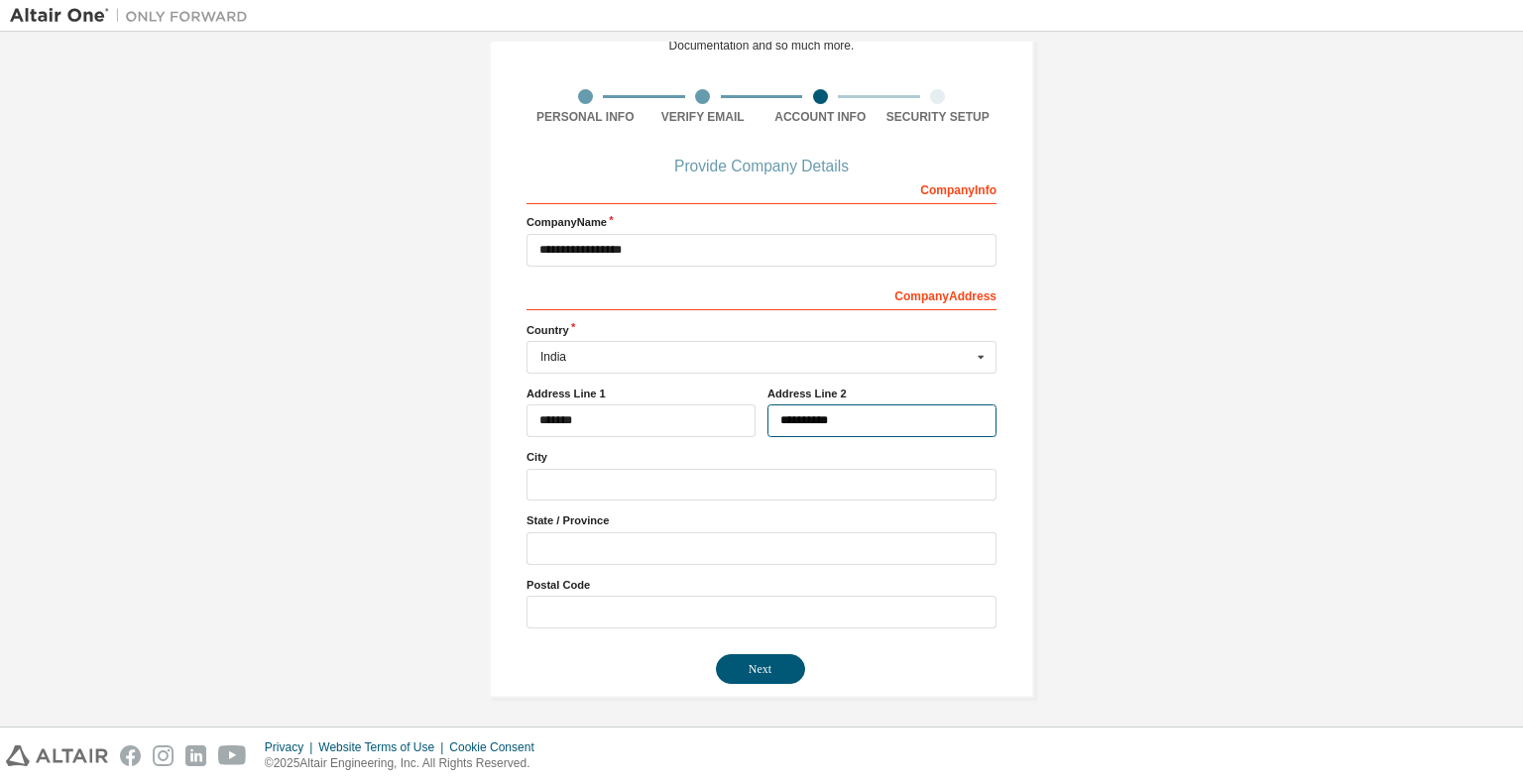 type on "**********" 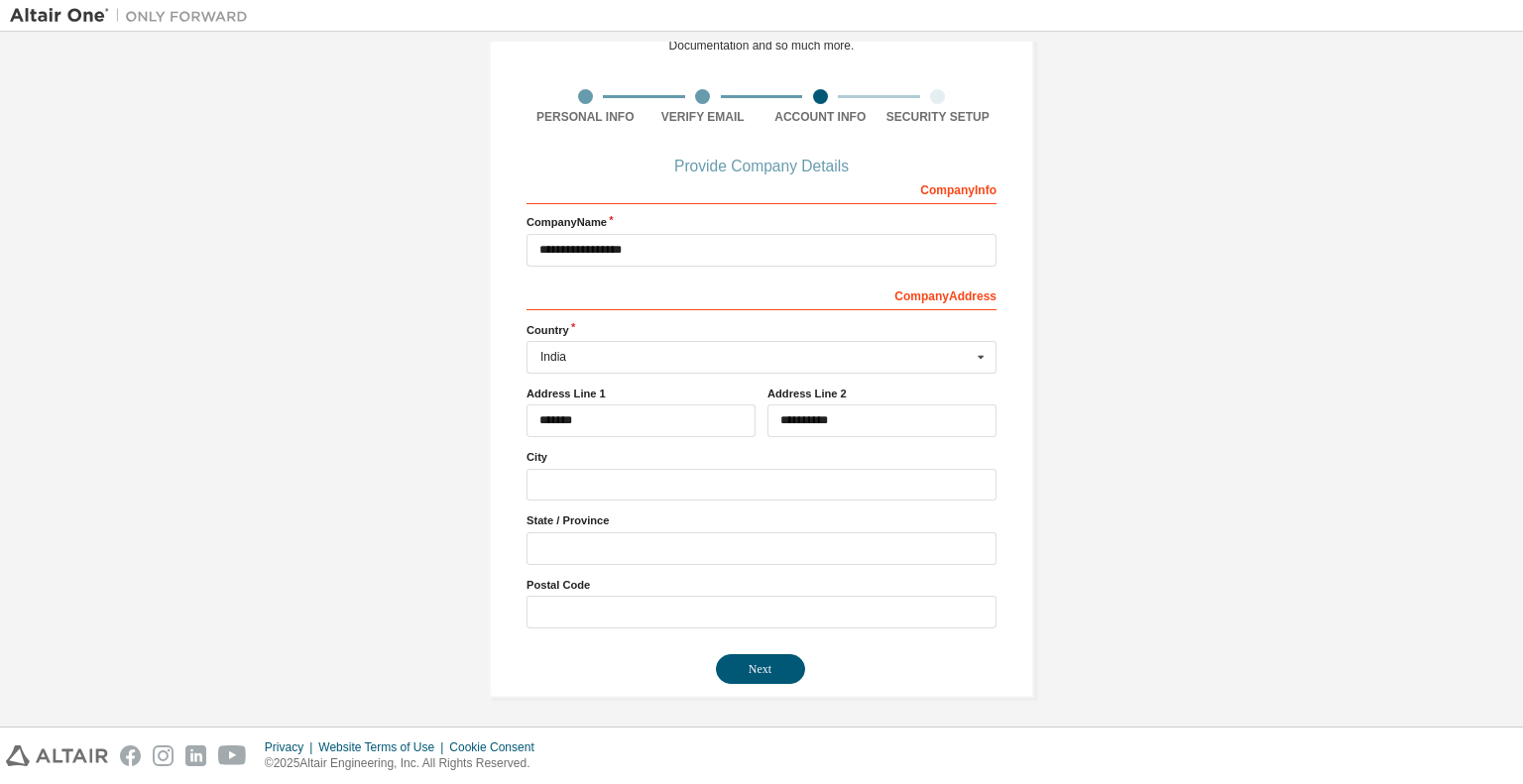 click on "**********" at bounding box center [762, 400] 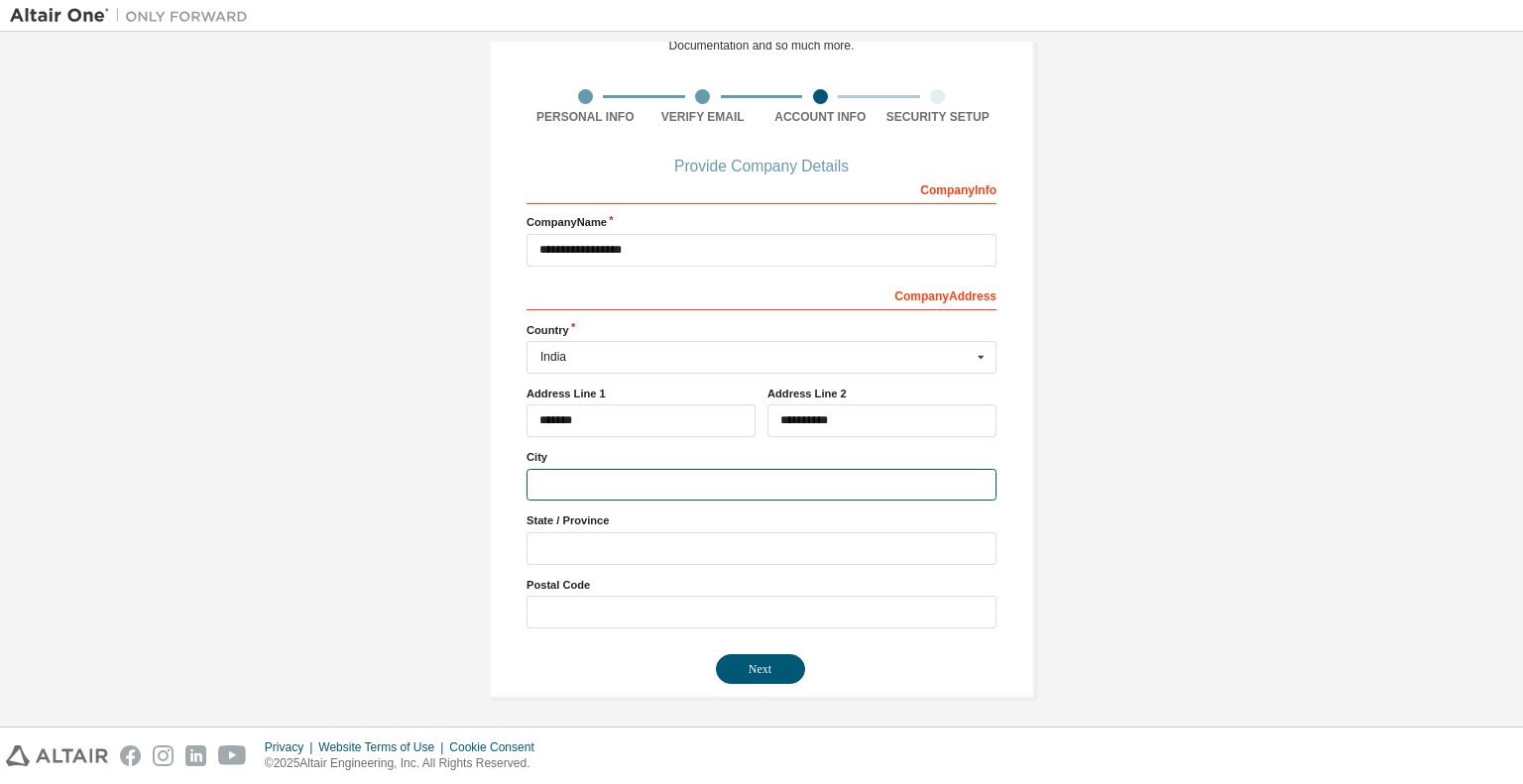 click at bounding box center [762, 485] 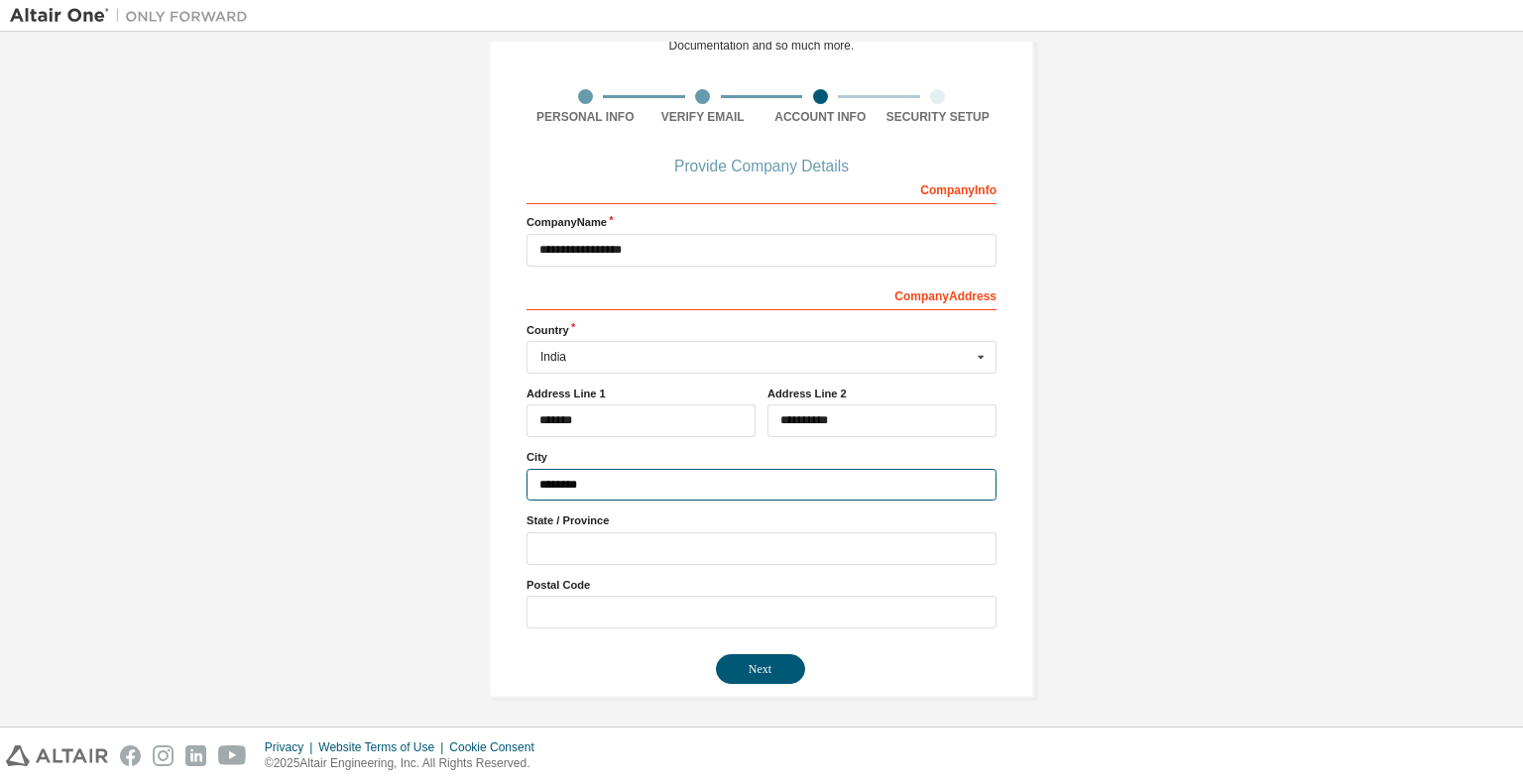 type on "********" 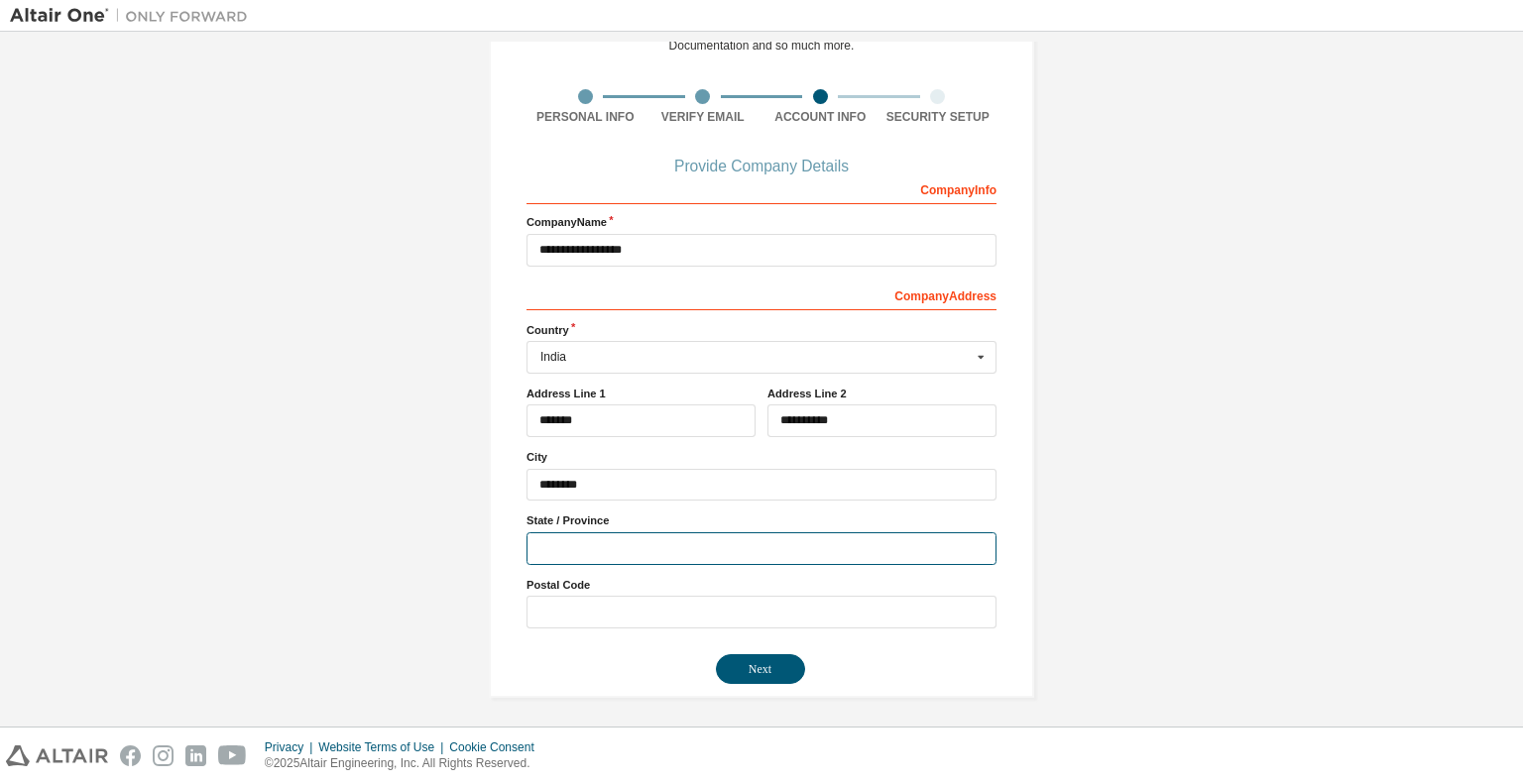 click at bounding box center [762, 548] 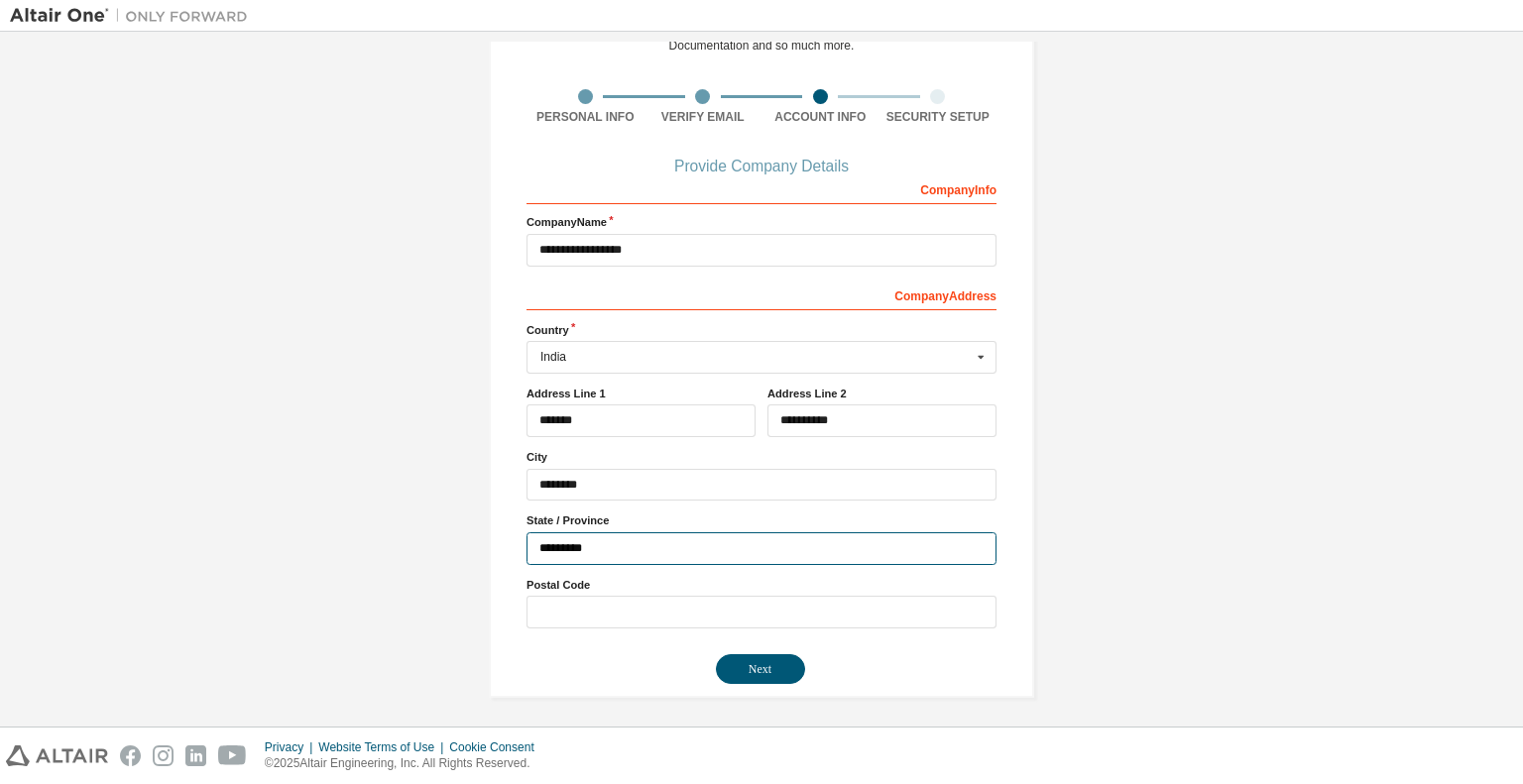type on "*********" 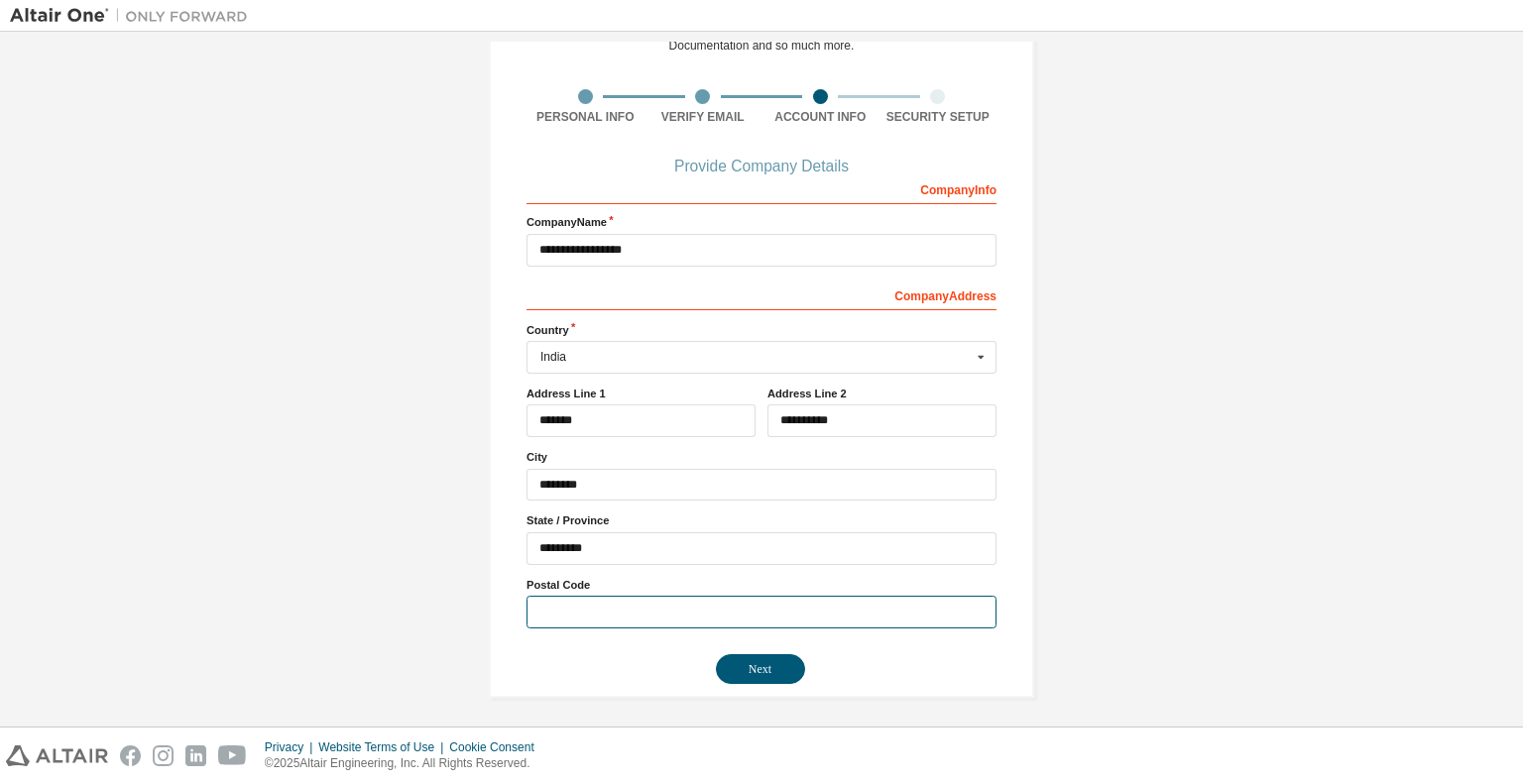 click at bounding box center [762, 612] 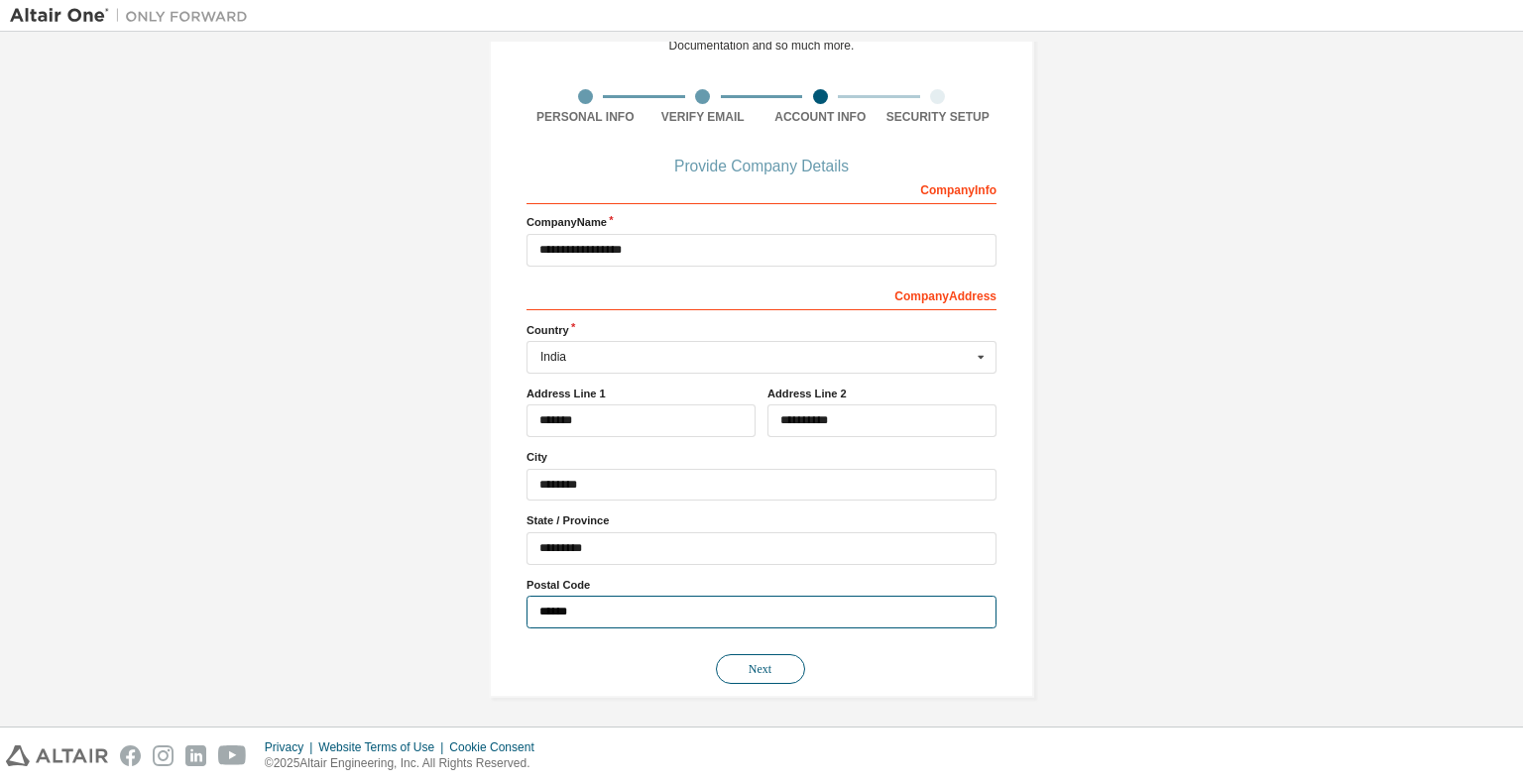 type on "******" 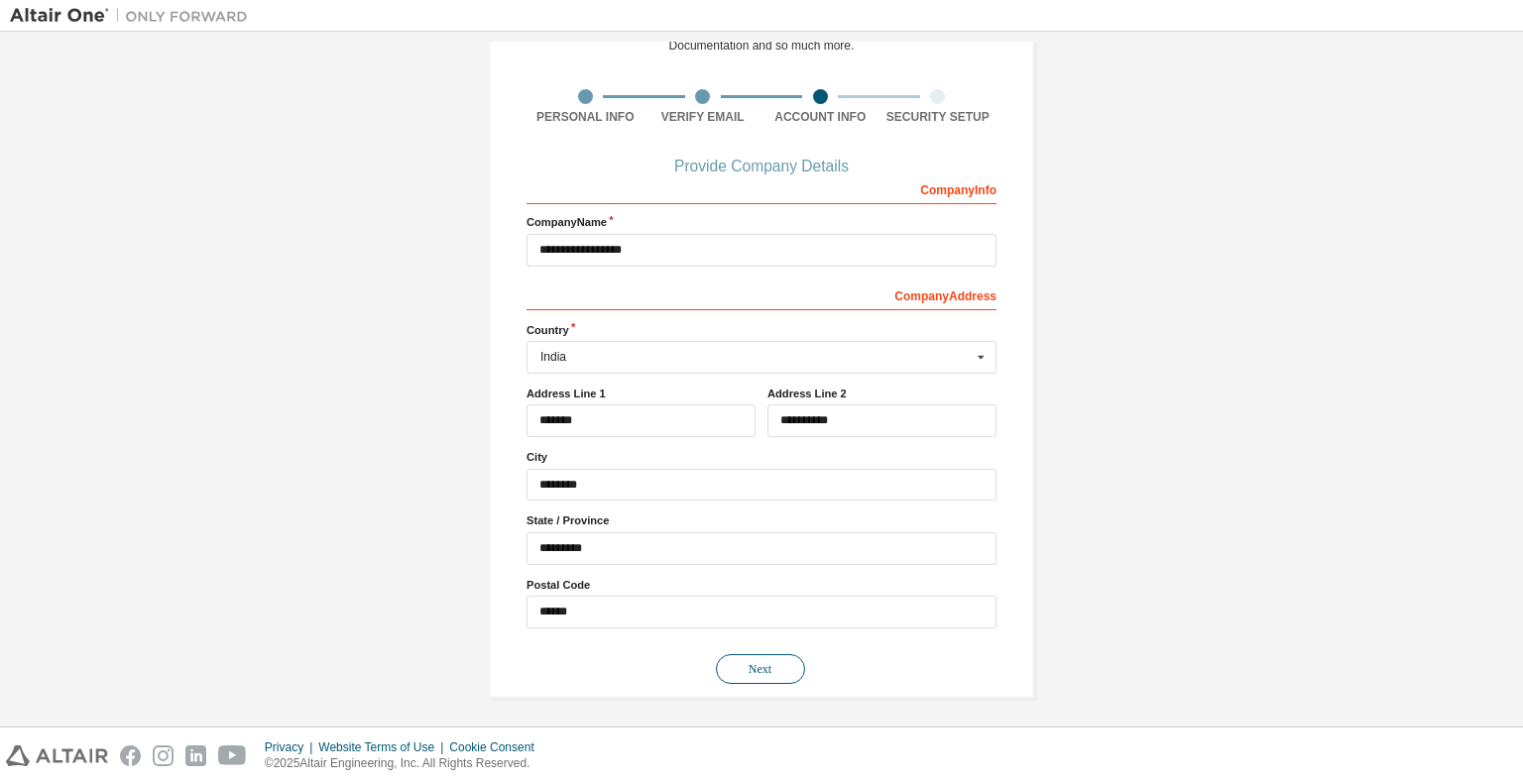 click on "Next" at bounding box center (761, 669) 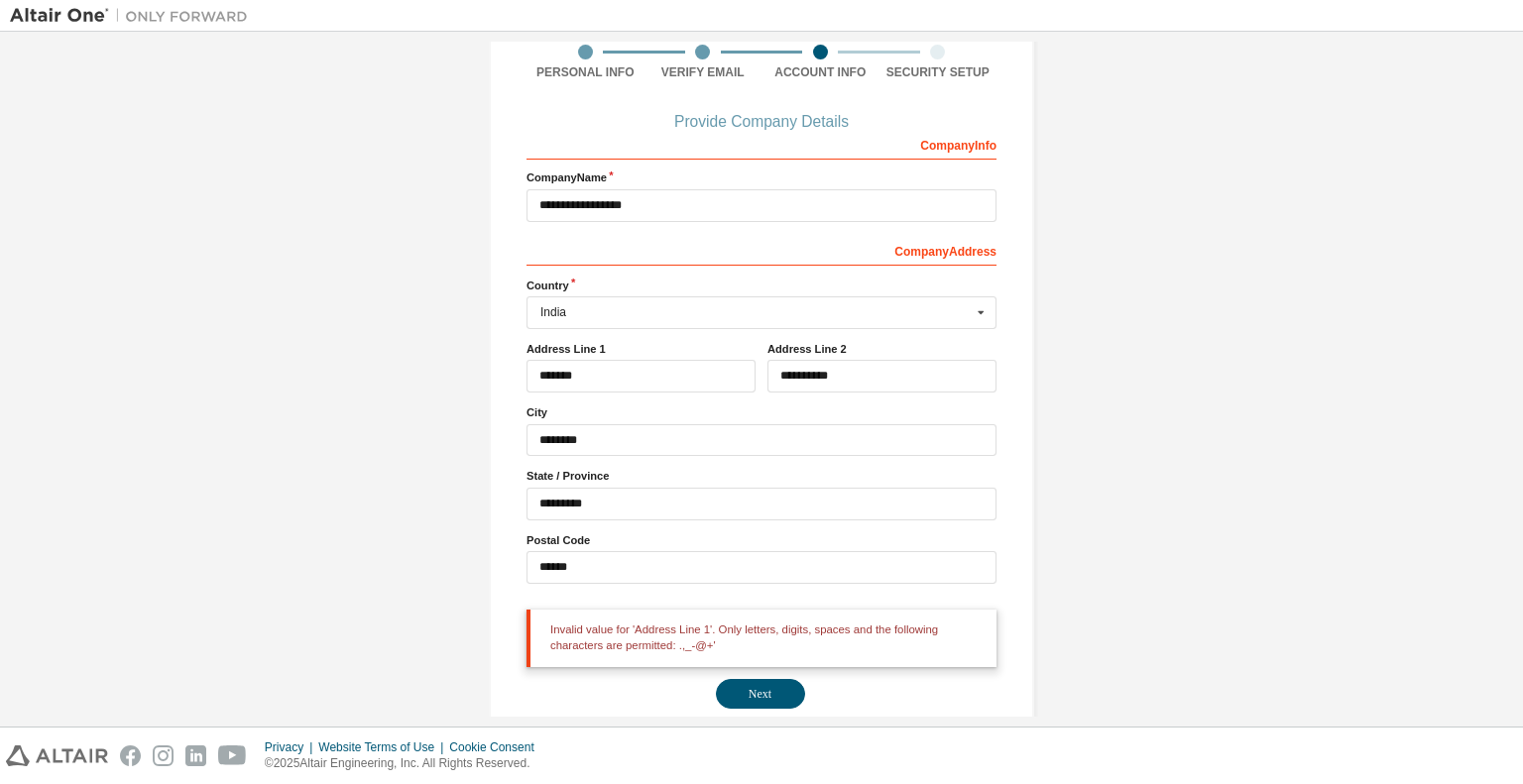 scroll, scrollTop: 186, scrollLeft: 0, axis: vertical 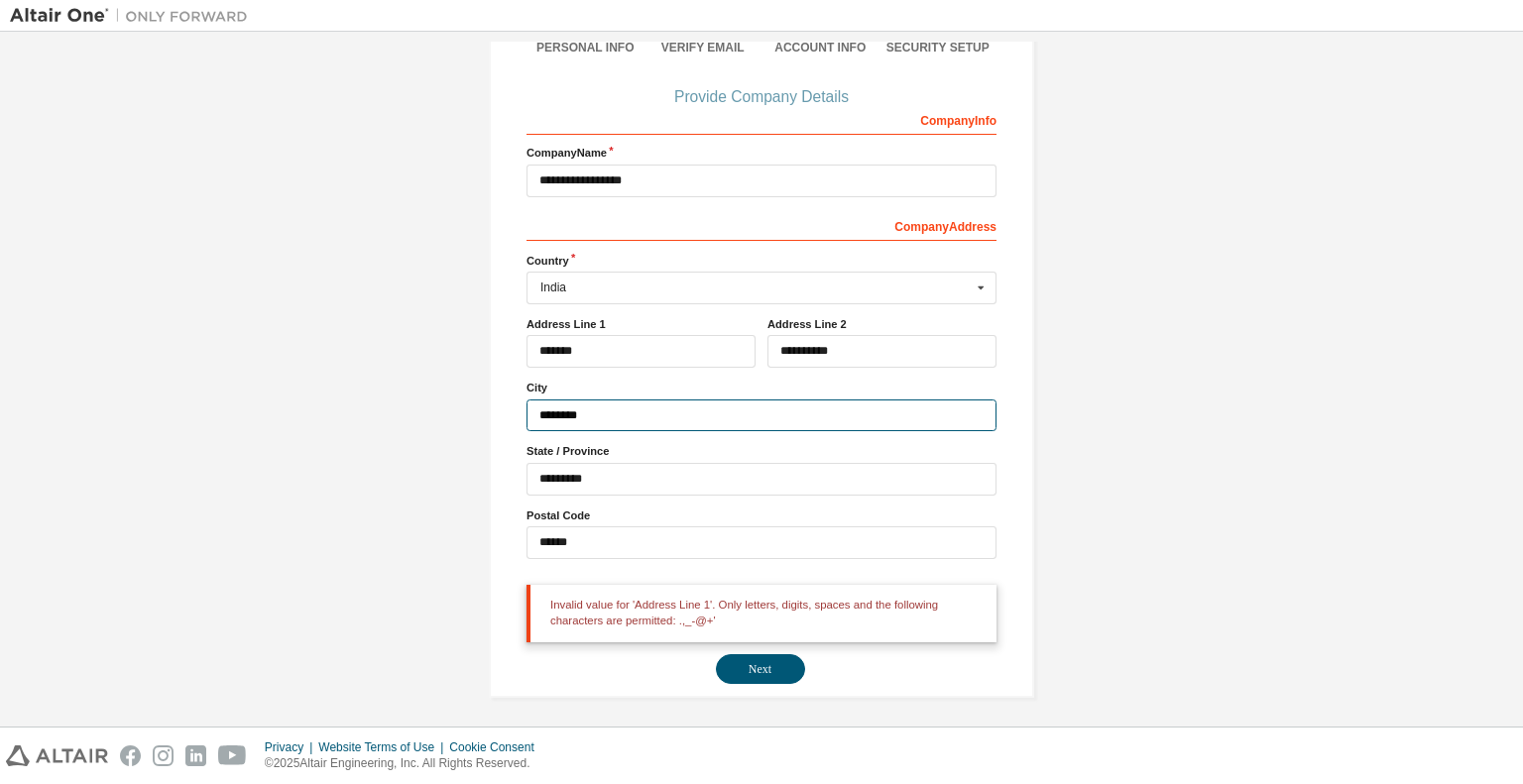 click on "********" at bounding box center [762, 415] 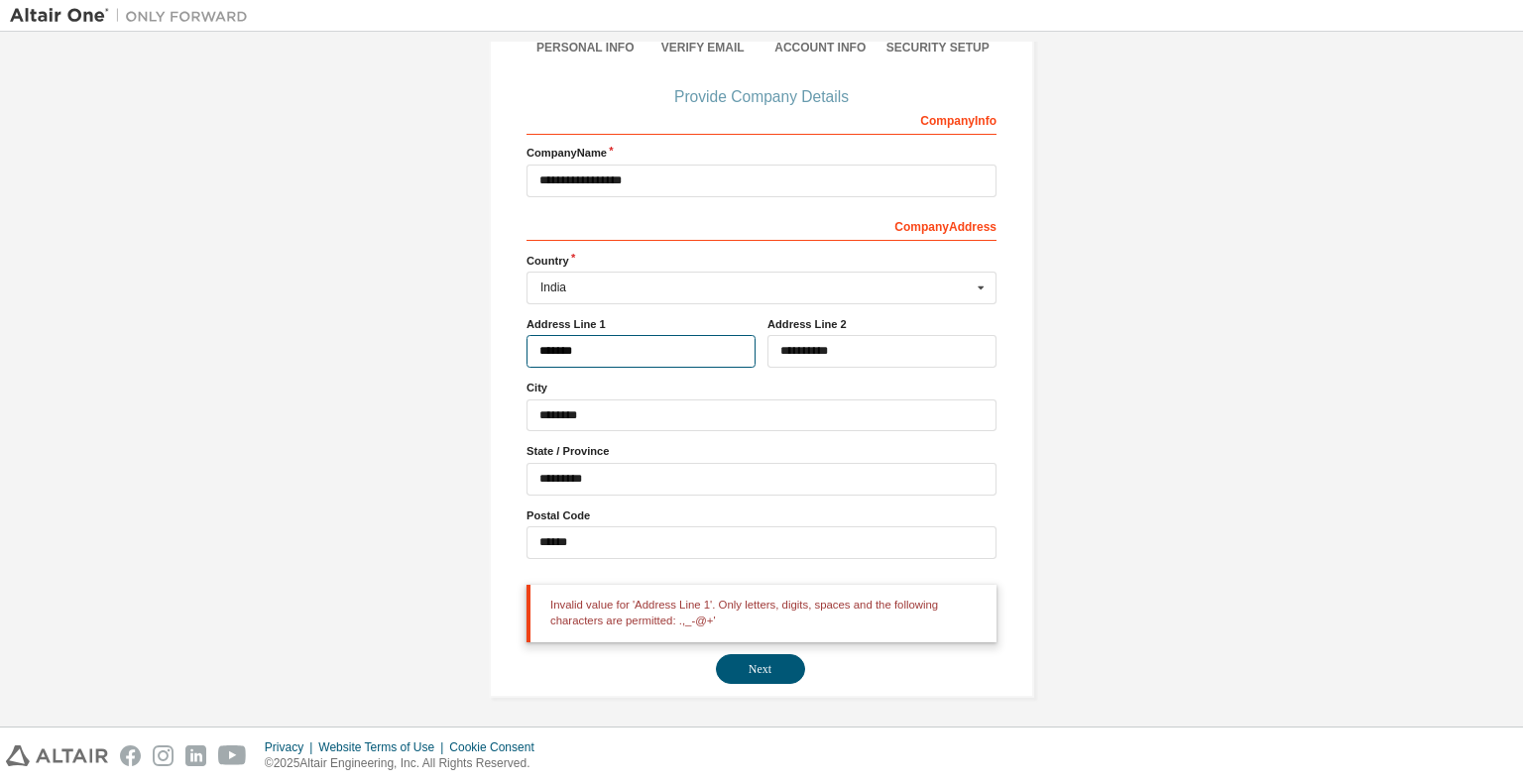 click on "*******" at bounding box center [641, 351] 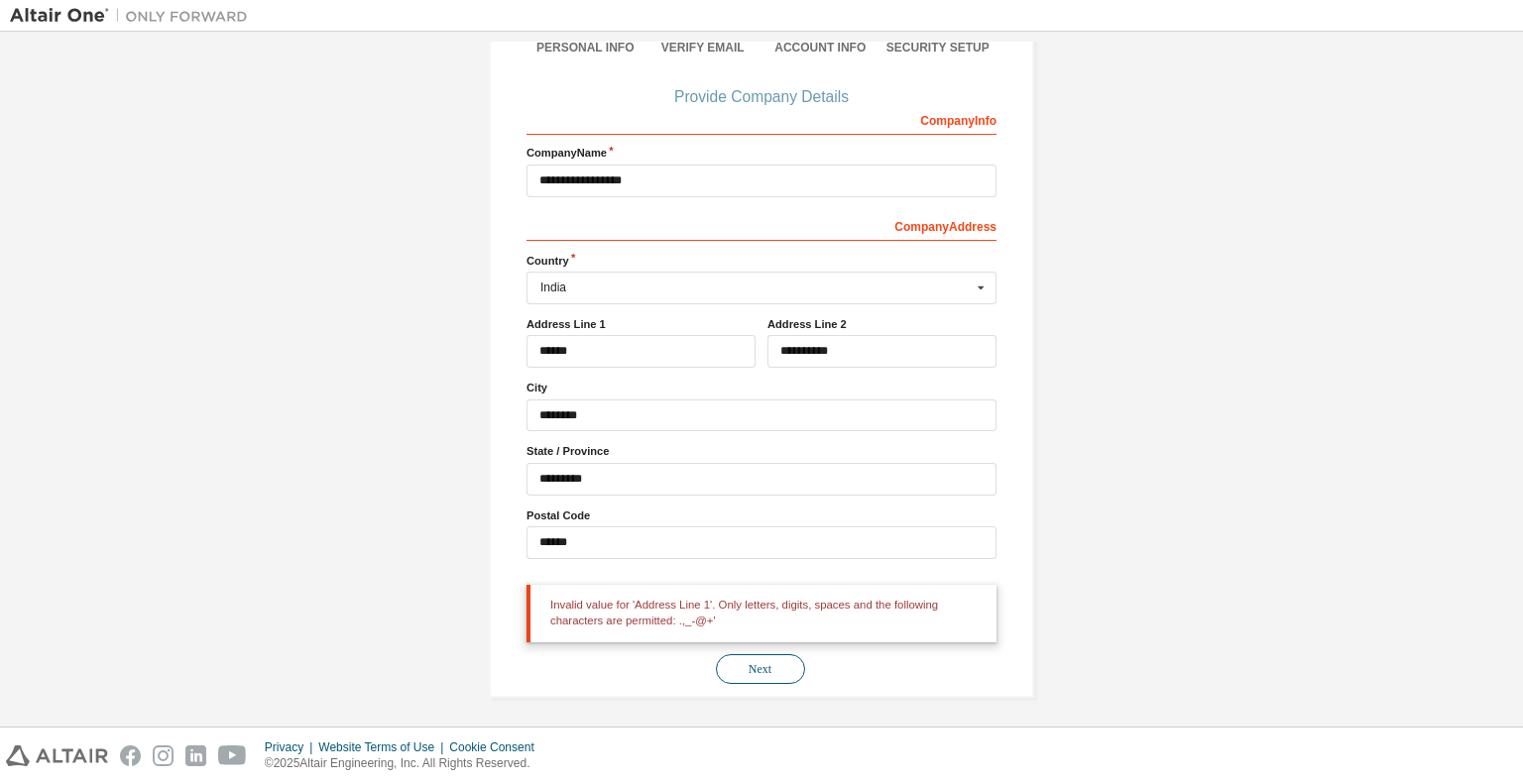 click on "Next" at bounding box center [761, 669] 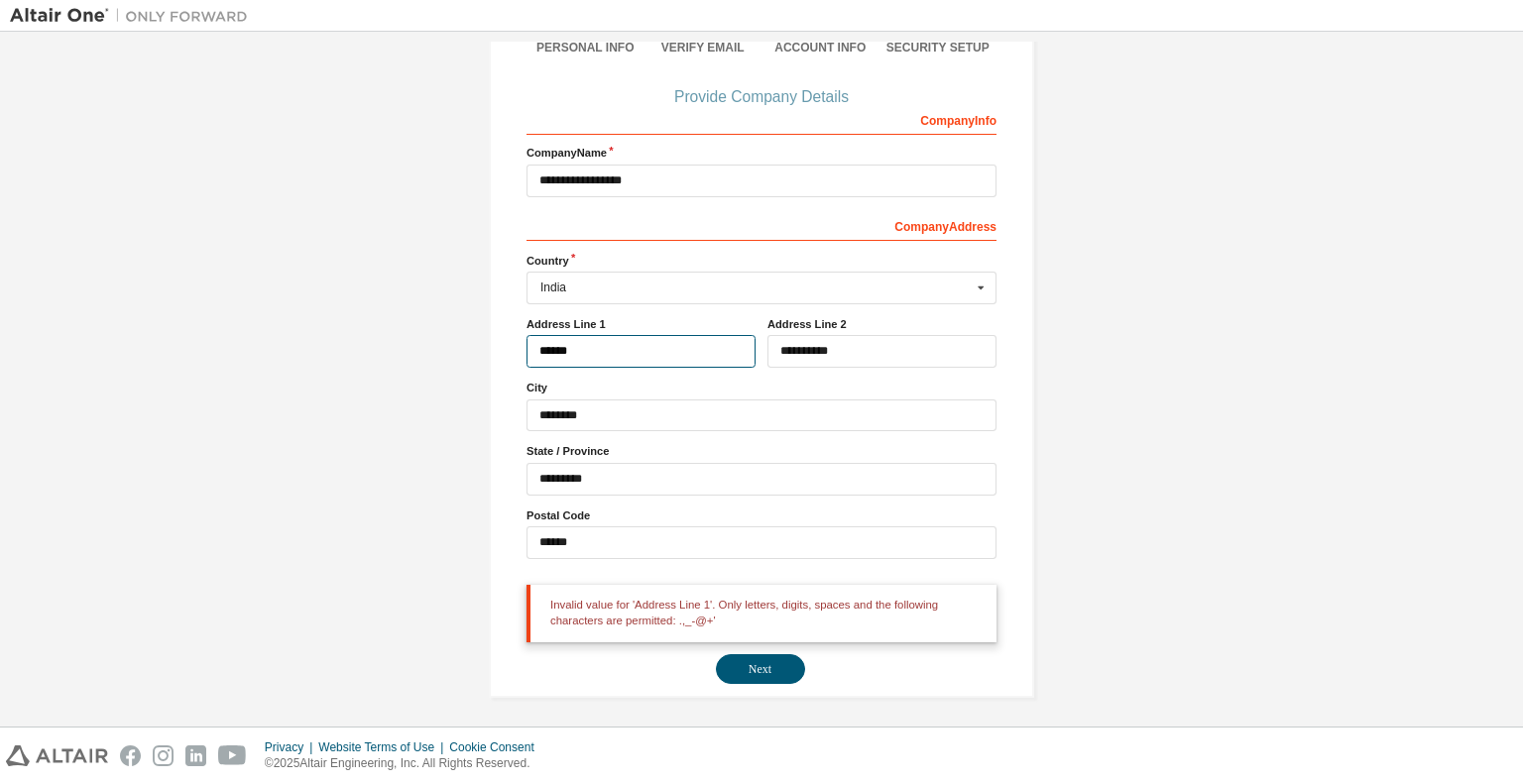 click on "******" at bounding box center [641, 351] 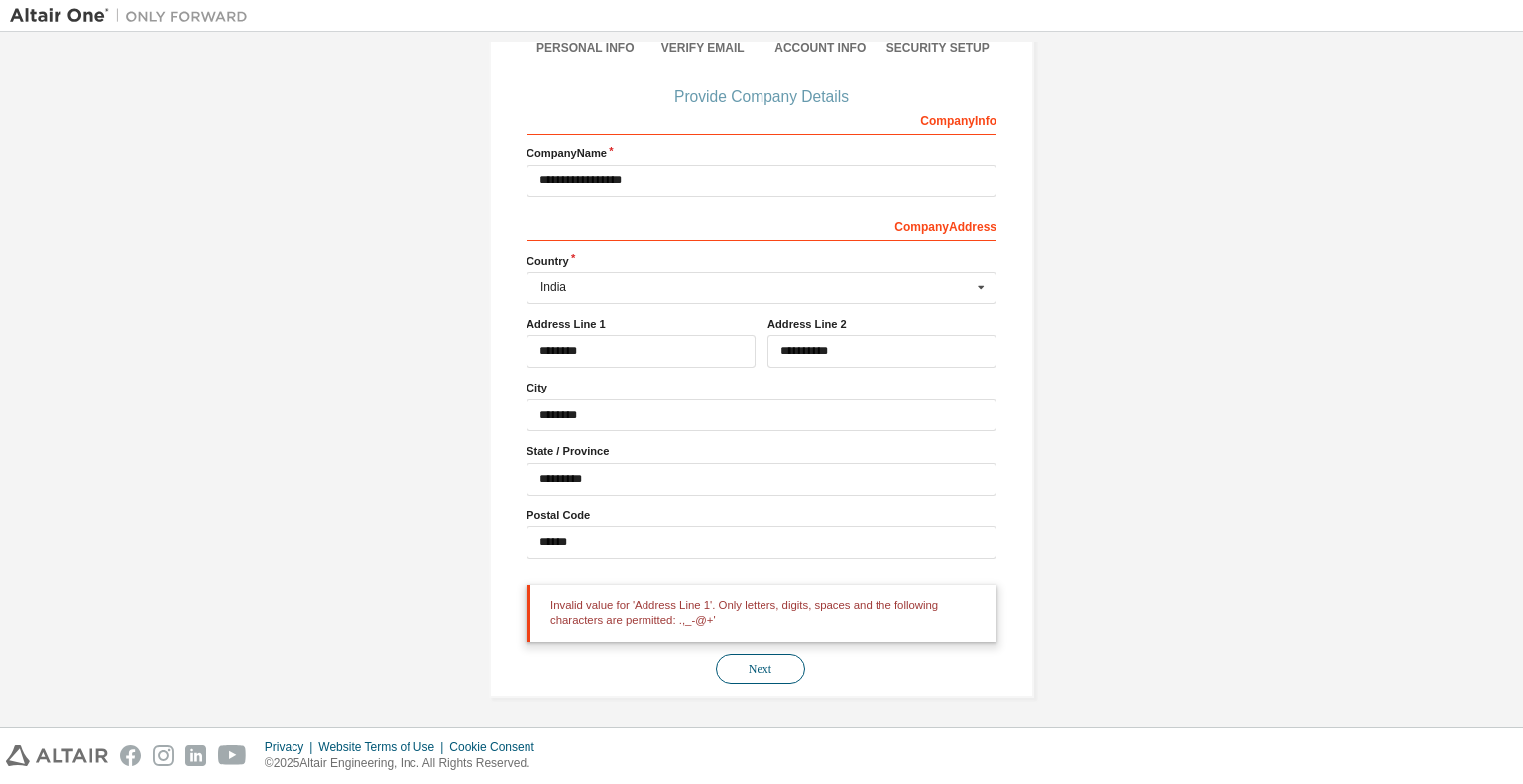 click on "Next" at bounding box center [761, 669] 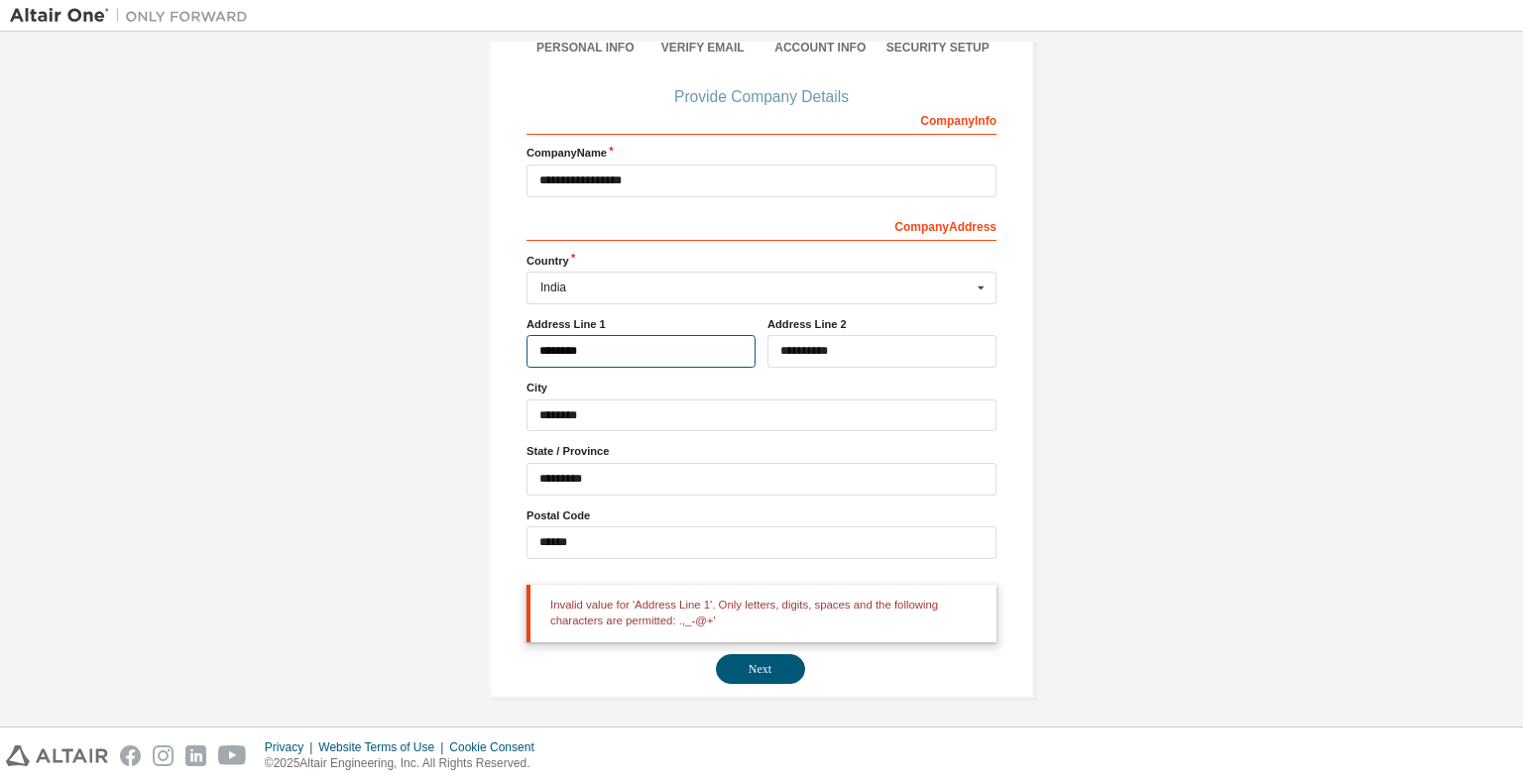 drag, startPoint x: 549, startPoint y: 350, endPoint x: 527, endPoint y: 347, distance: 22.203603 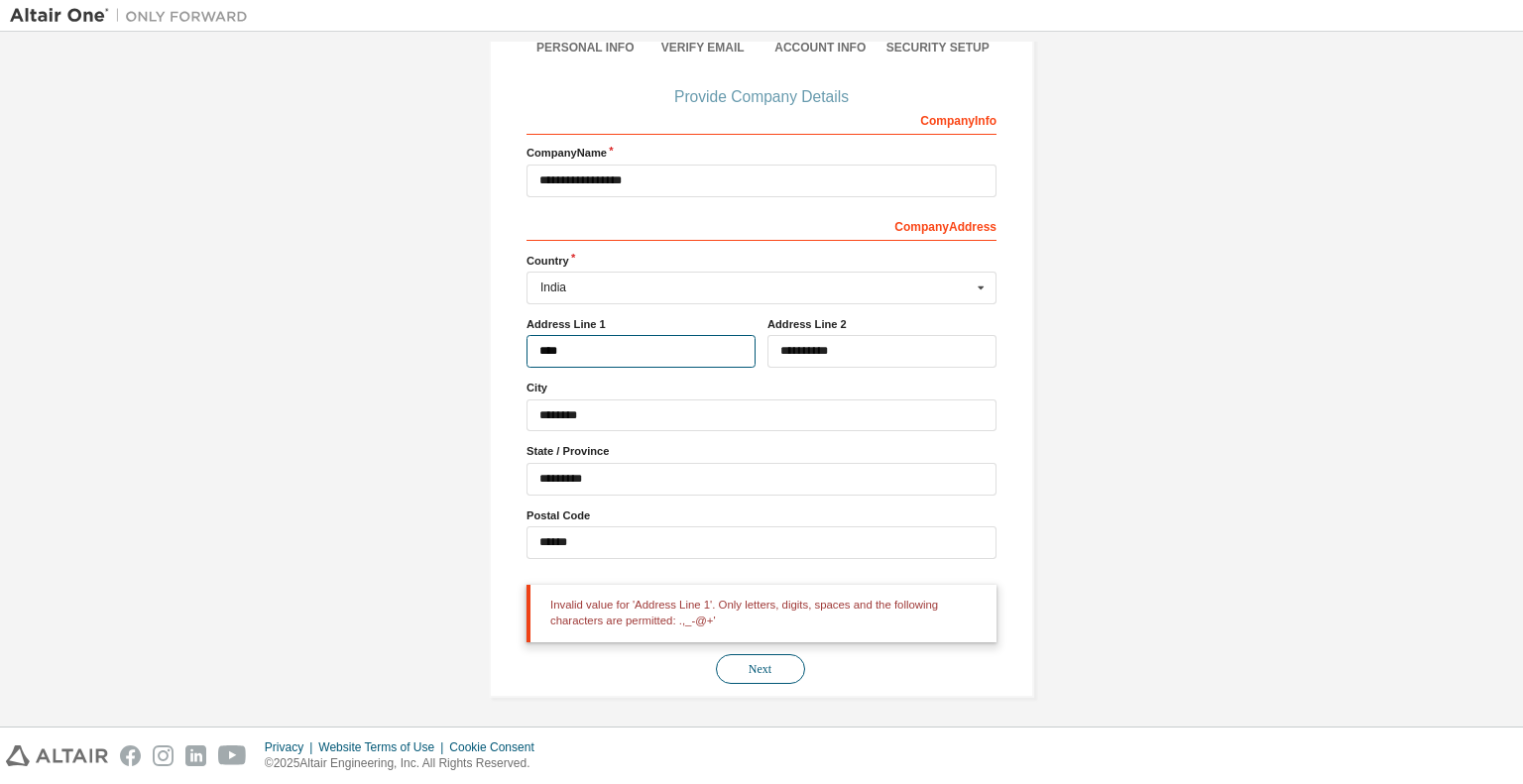 type on "****" 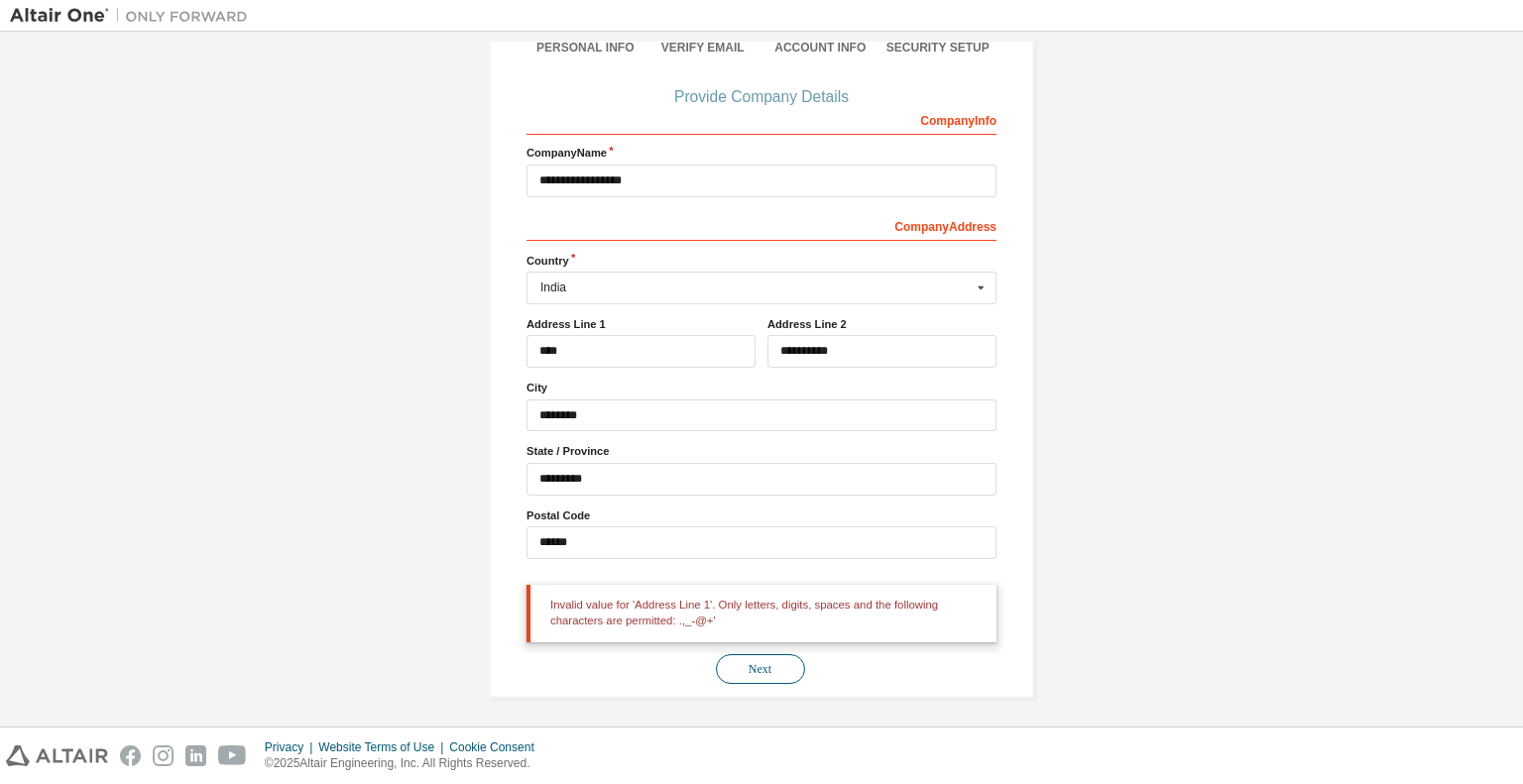 click on "Next" at bounding box center (761, 669) 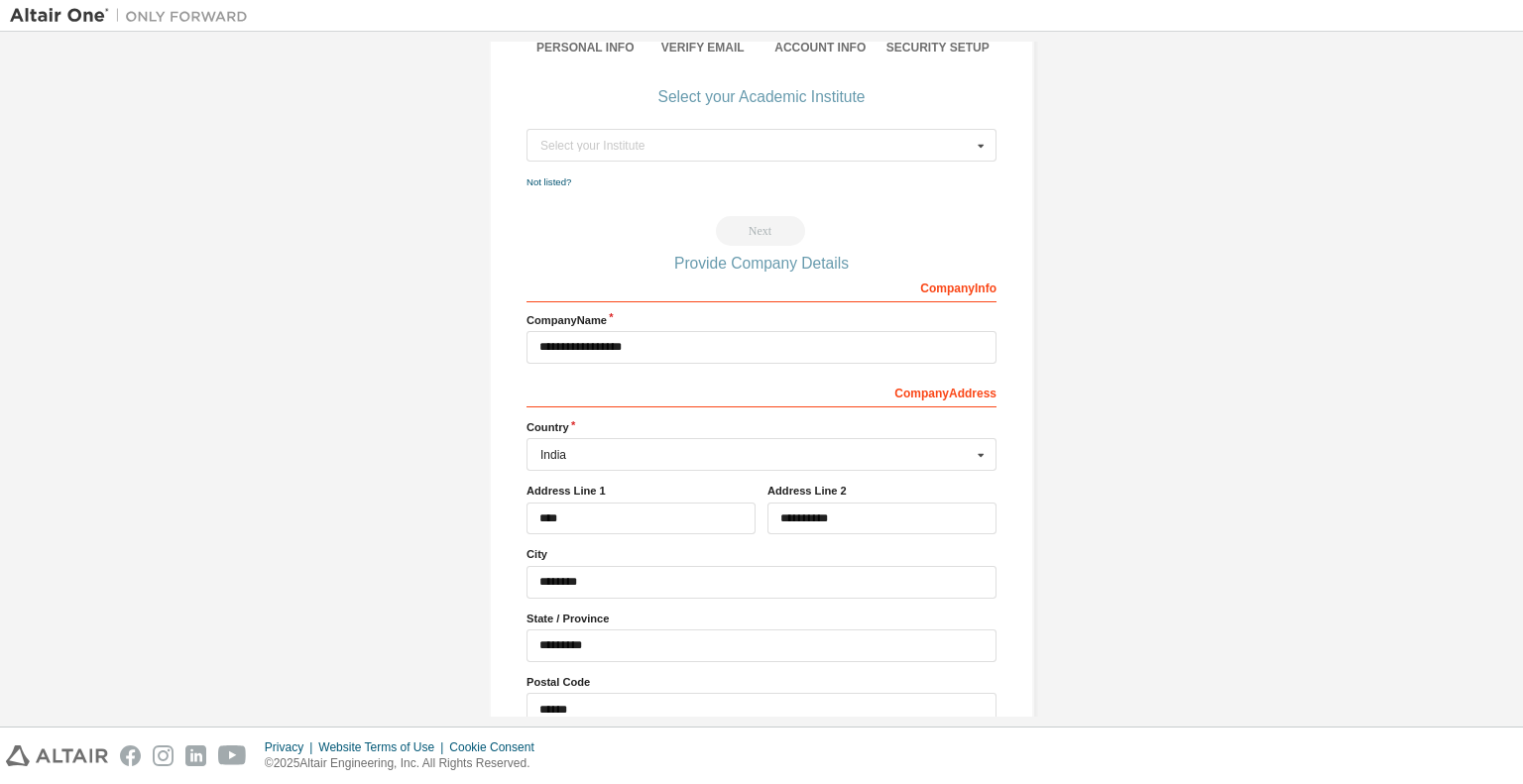 scroll, scrollTop: 0, scrollLeft: 0, axis: both 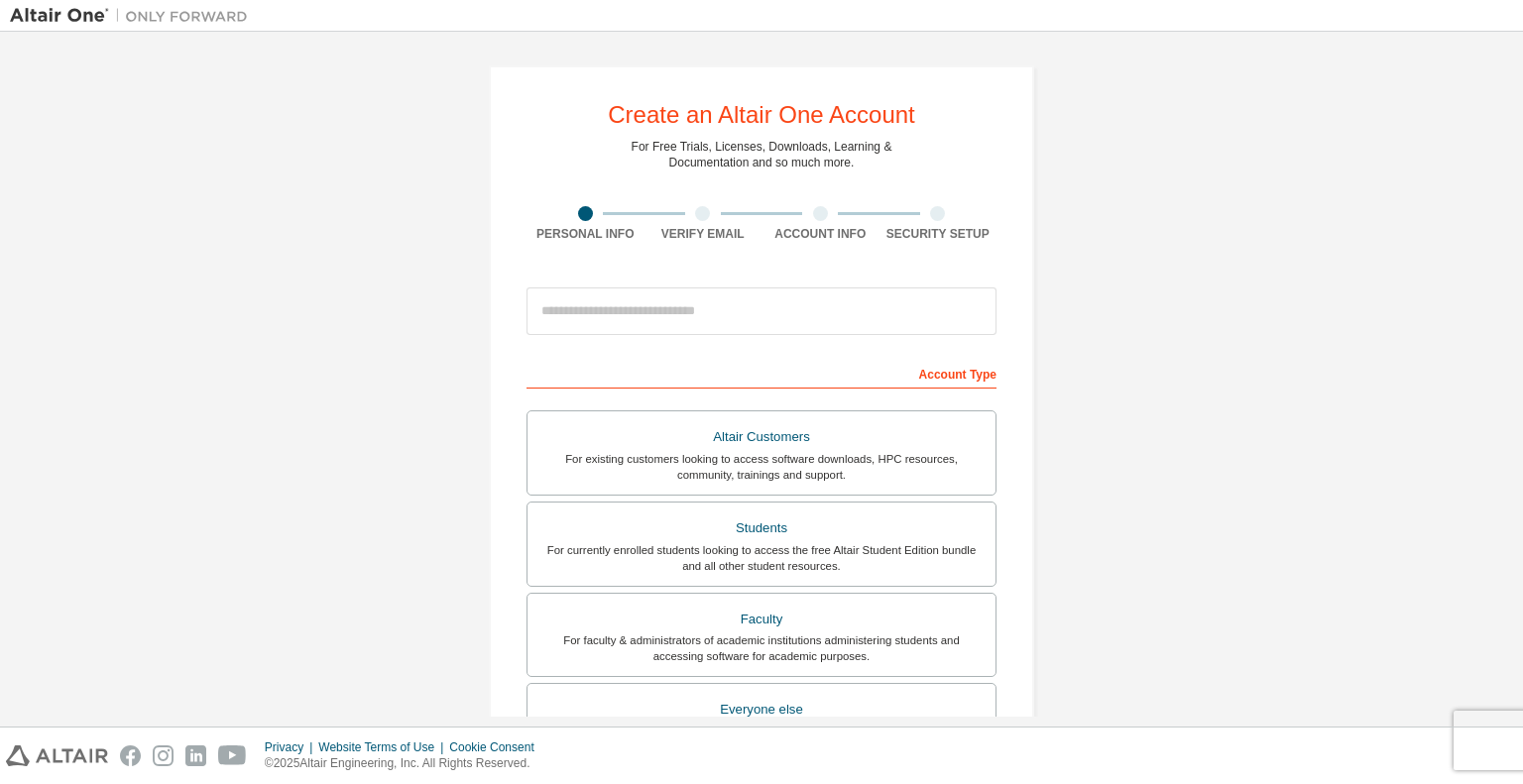 click on "Account Type" at bounding box center [762, 373] 